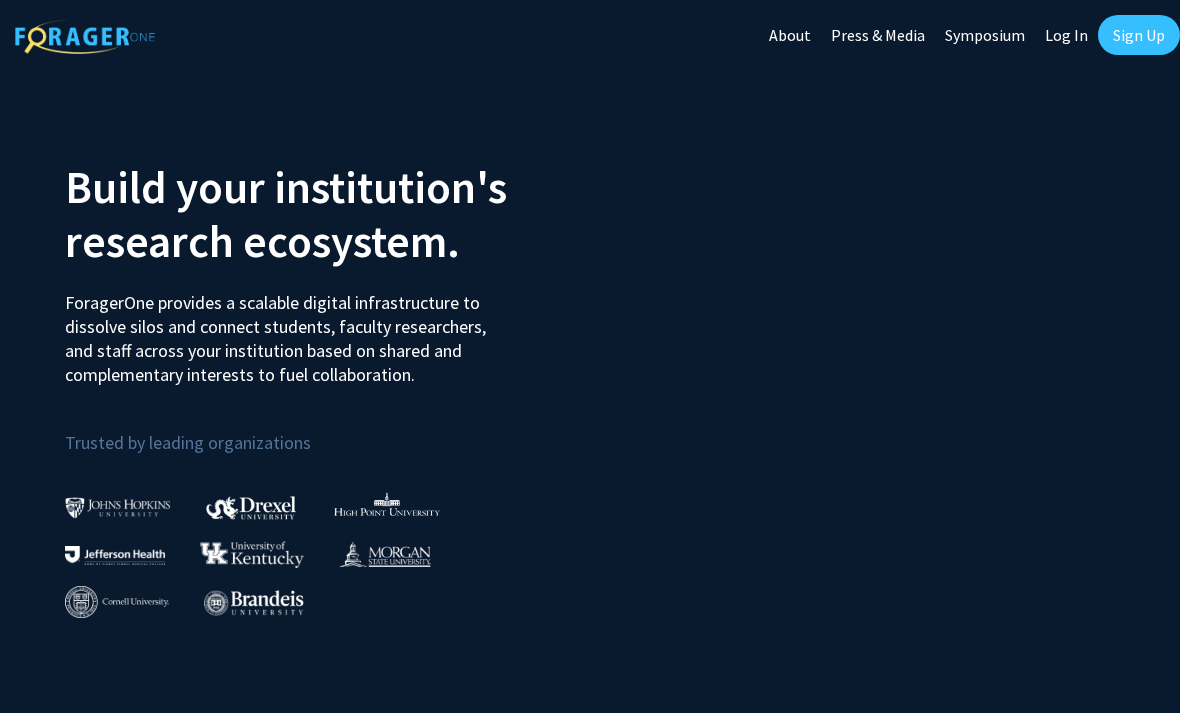 scroll, scrollTop: 0, scrollLeft: 0, axis: both 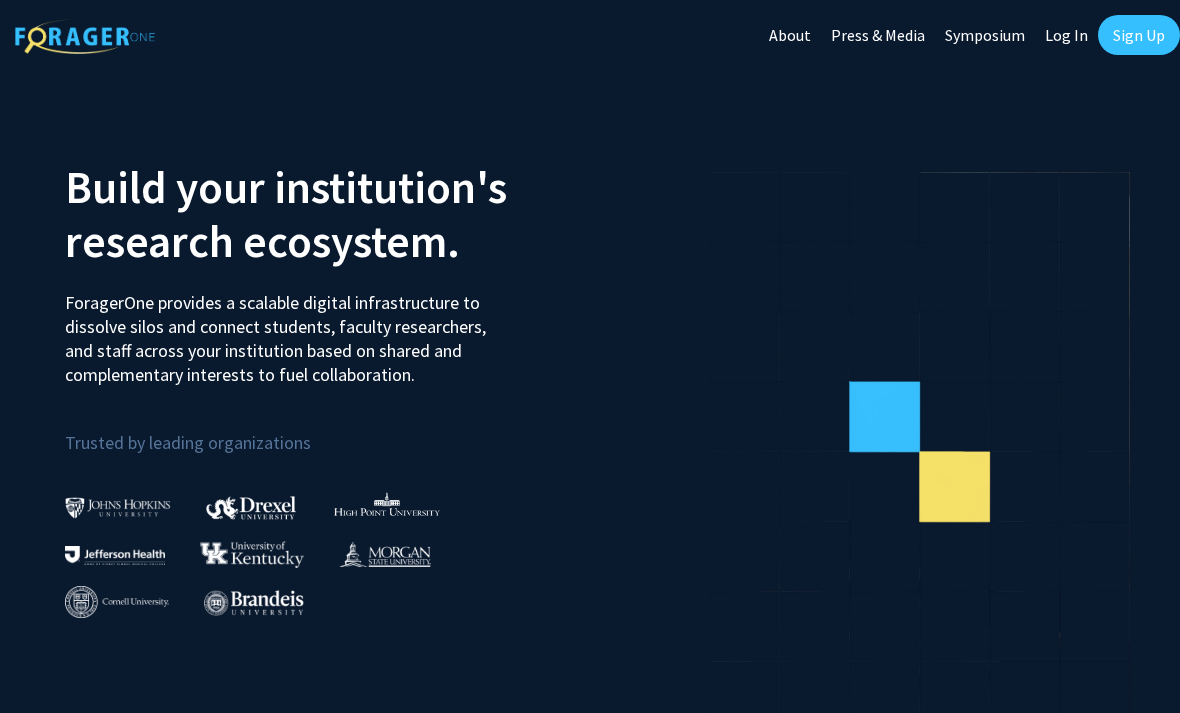 click on "Log In" 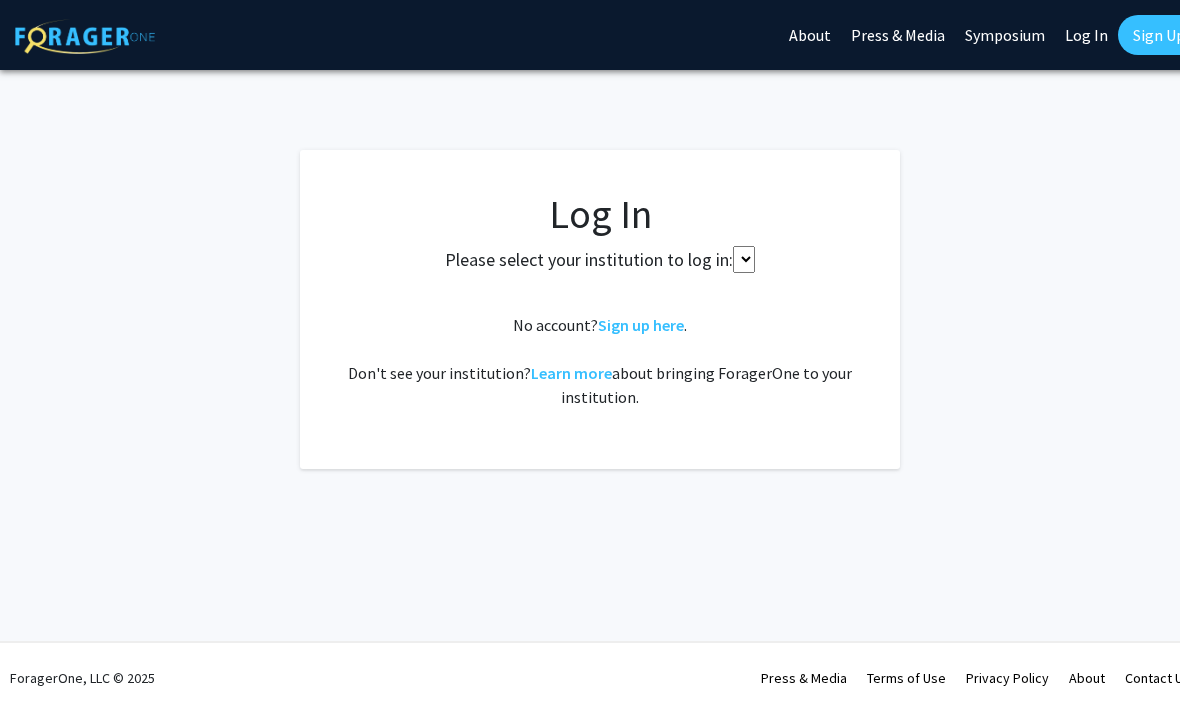 select 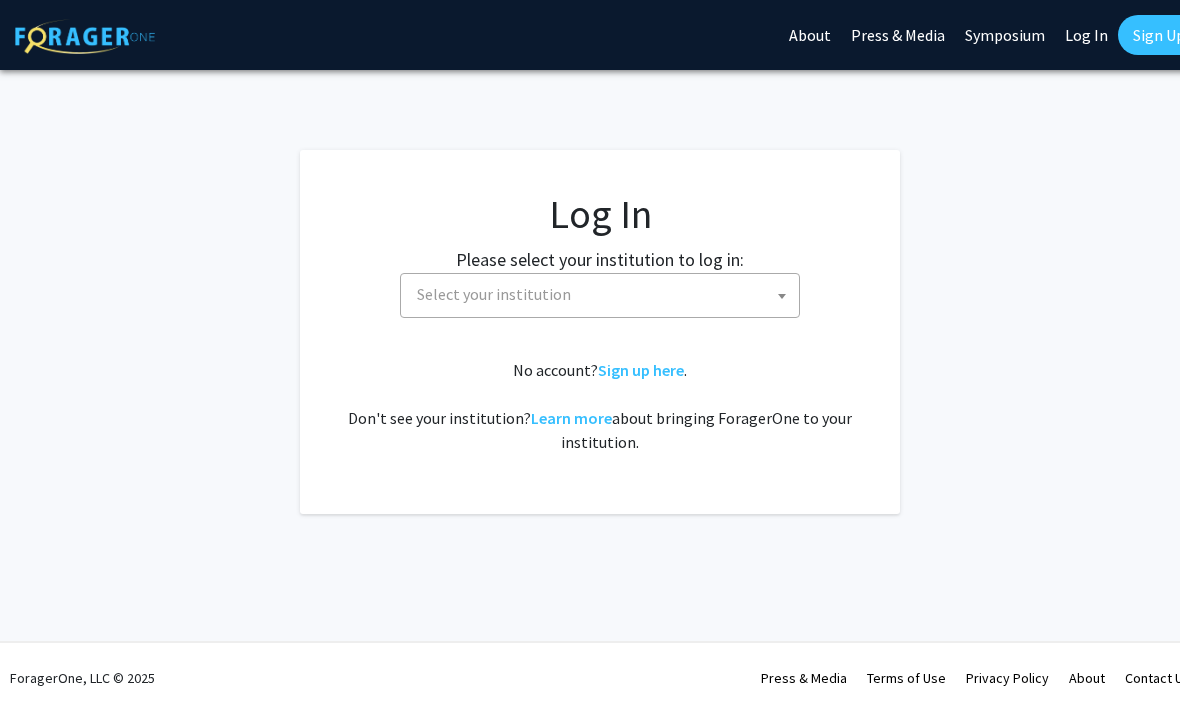 click on "Select your institution" at bounding box center (494, 294) 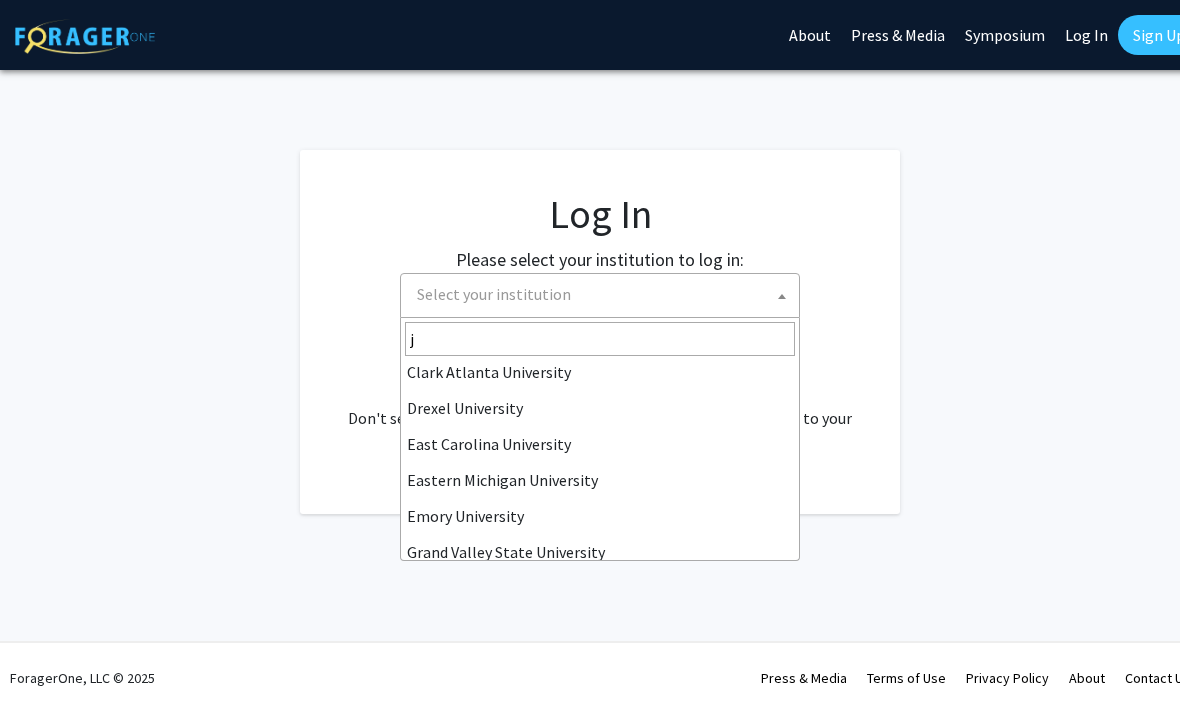 scroll, scrollTop: 0, scrollLeft: 0, axis: both 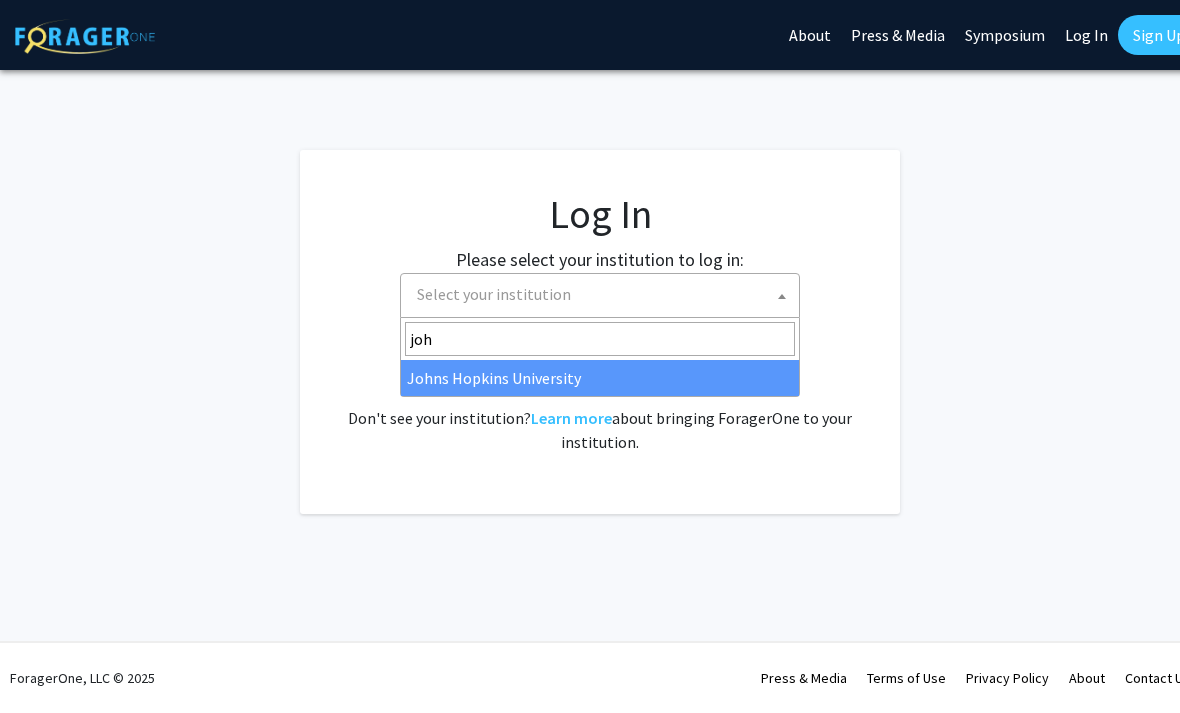 type on "joh" 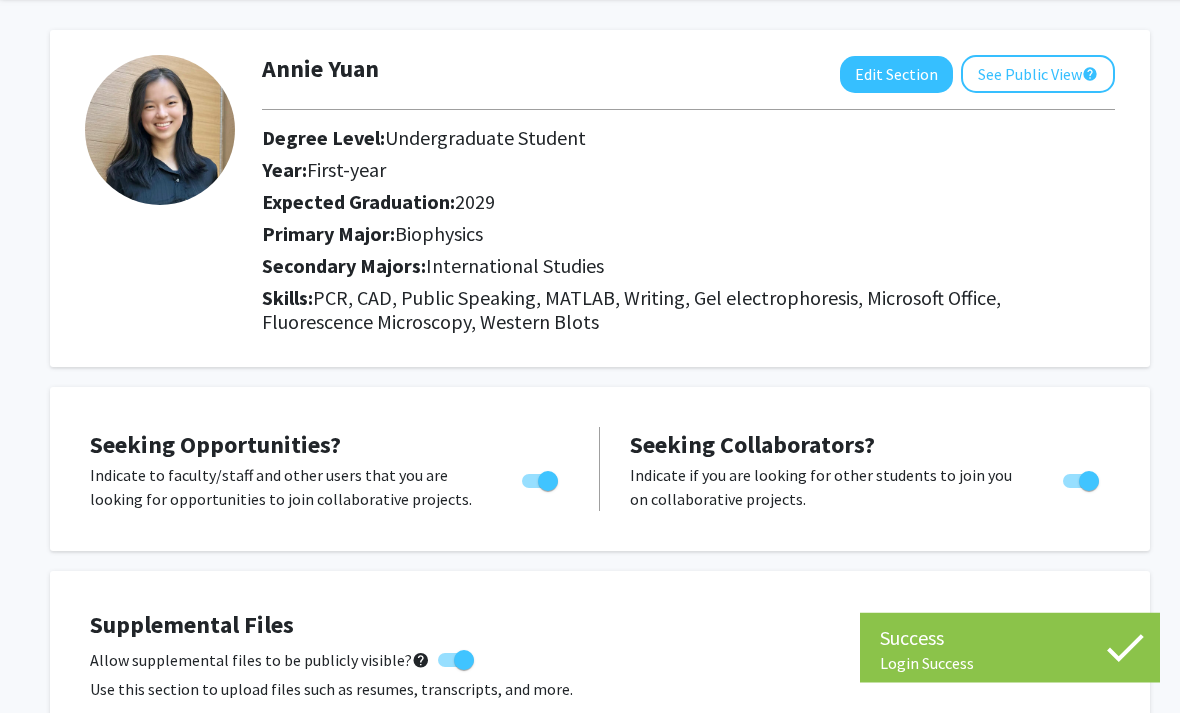 scroll, scrollTop: 0, scrollLeft: 0, axis: both 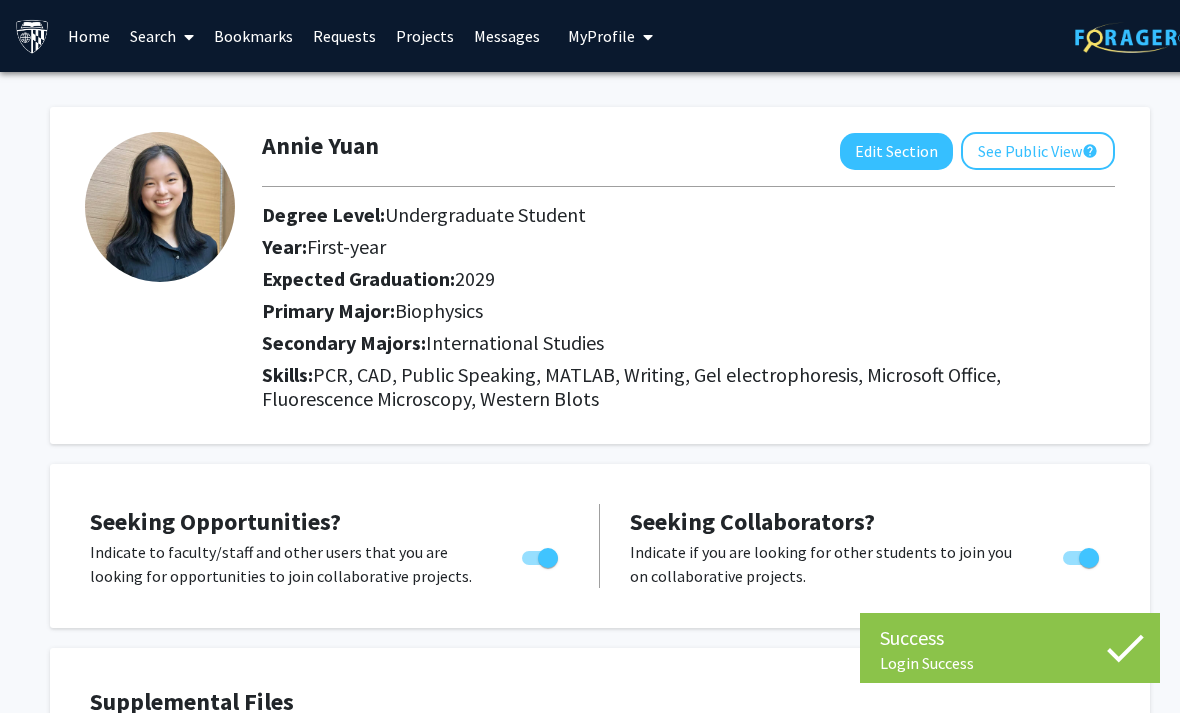 click on "Home" at bounding box center [89, 36] 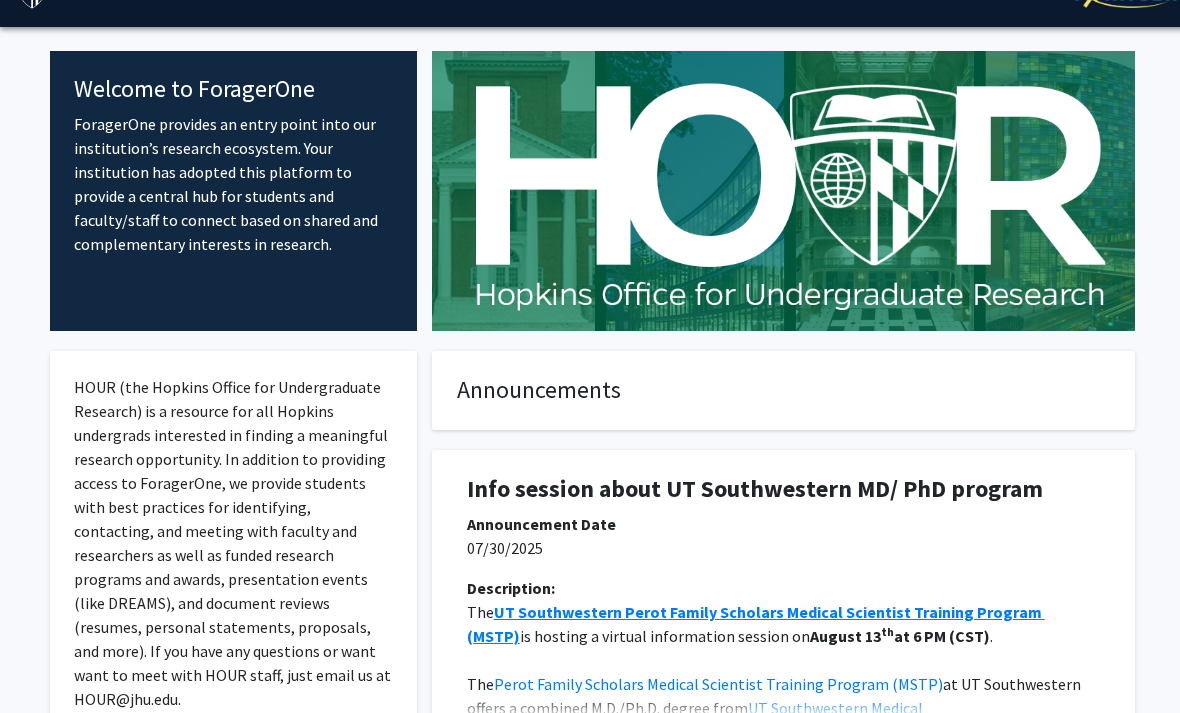 scroll, scrollTop: 0, scrollLeft: 0, axis: both 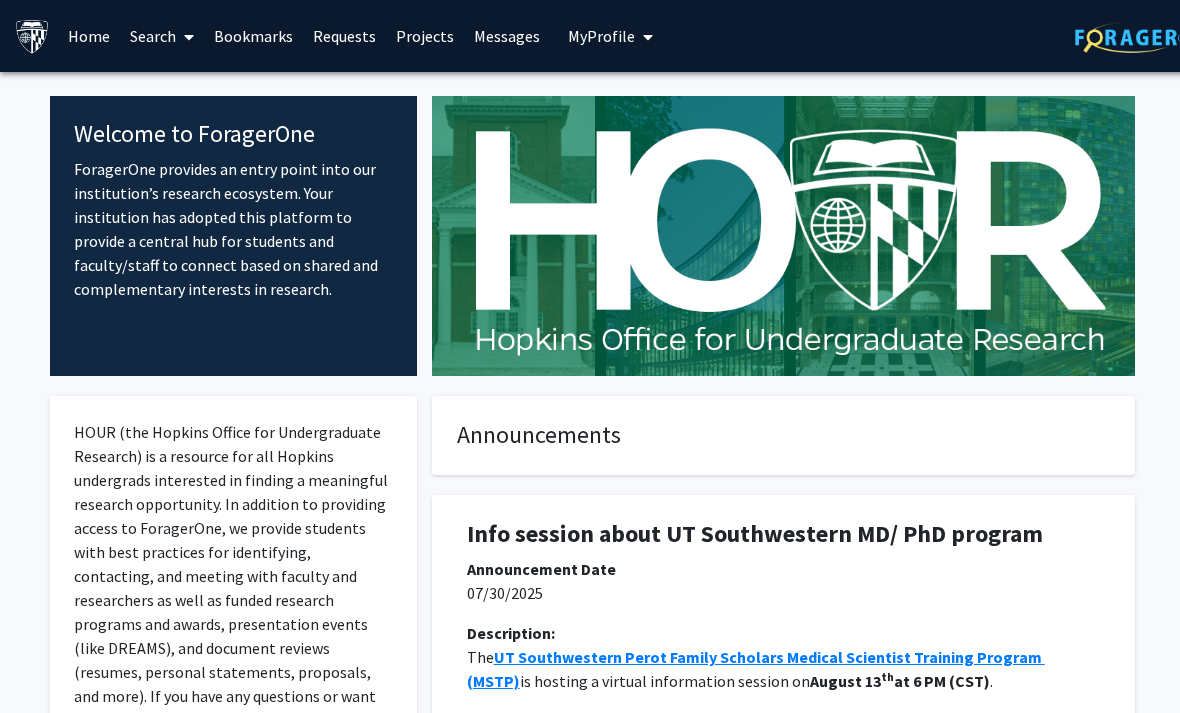 click on "Projects" at bounding box center [425, 36] 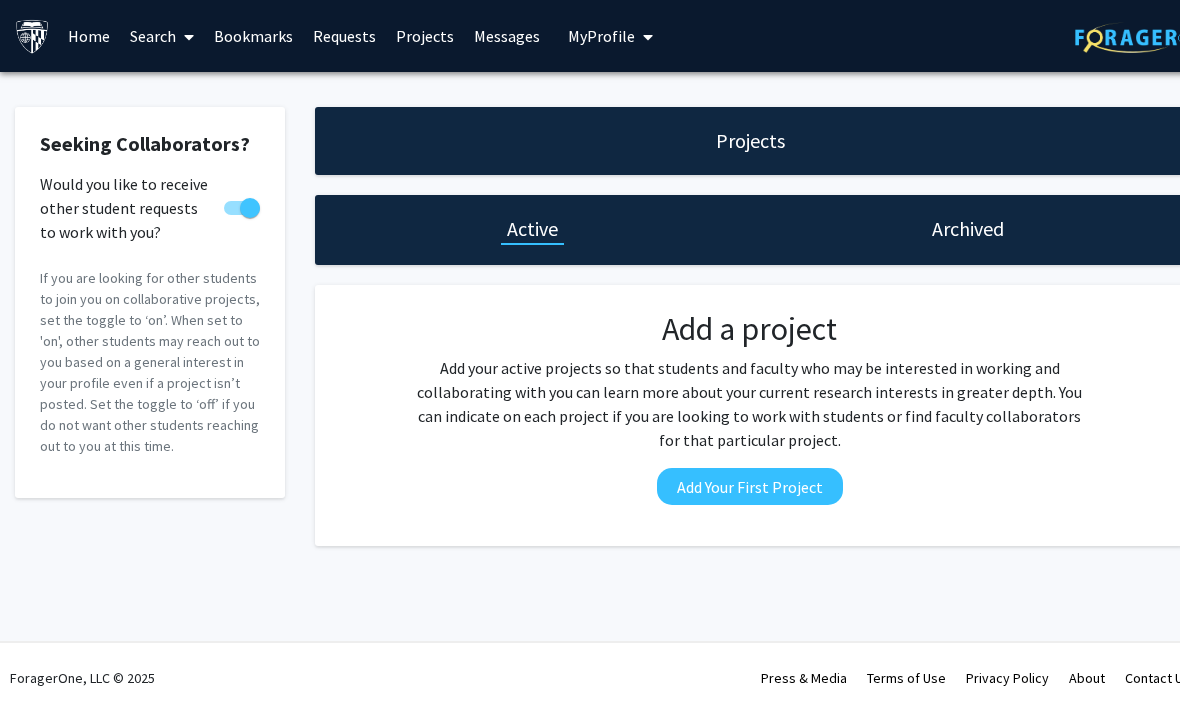 click at bounding box center [185, 37] 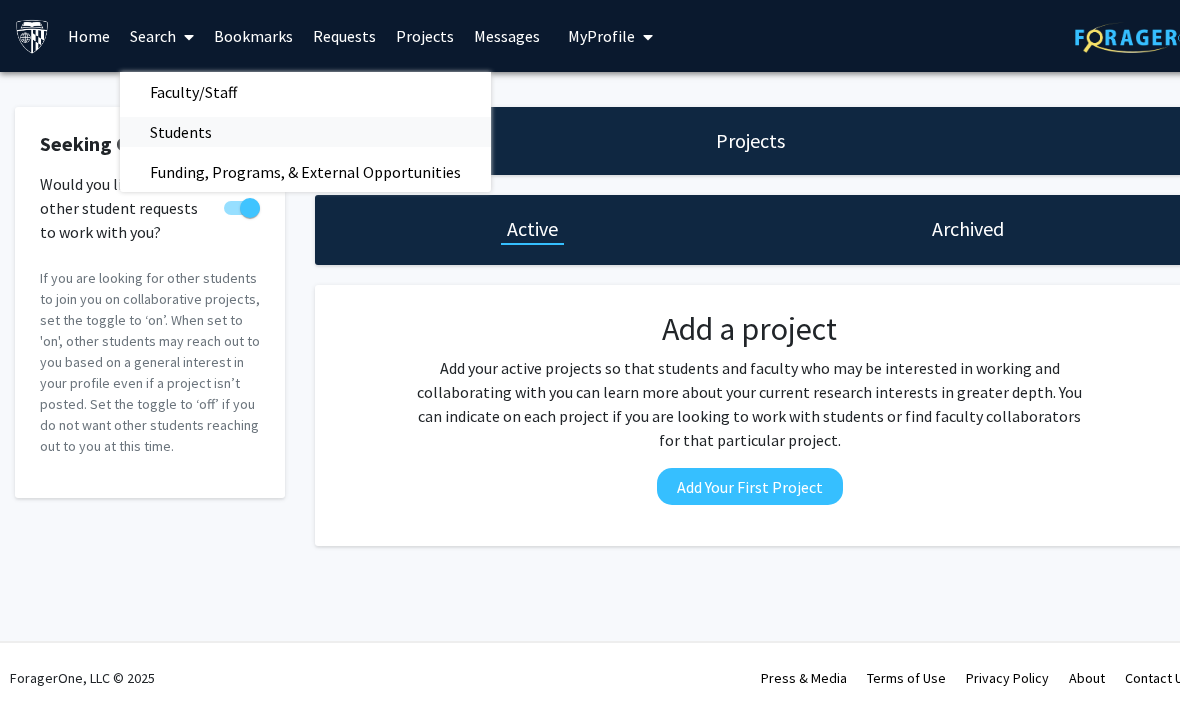 click on "Students" at bounding box center (181, 132) 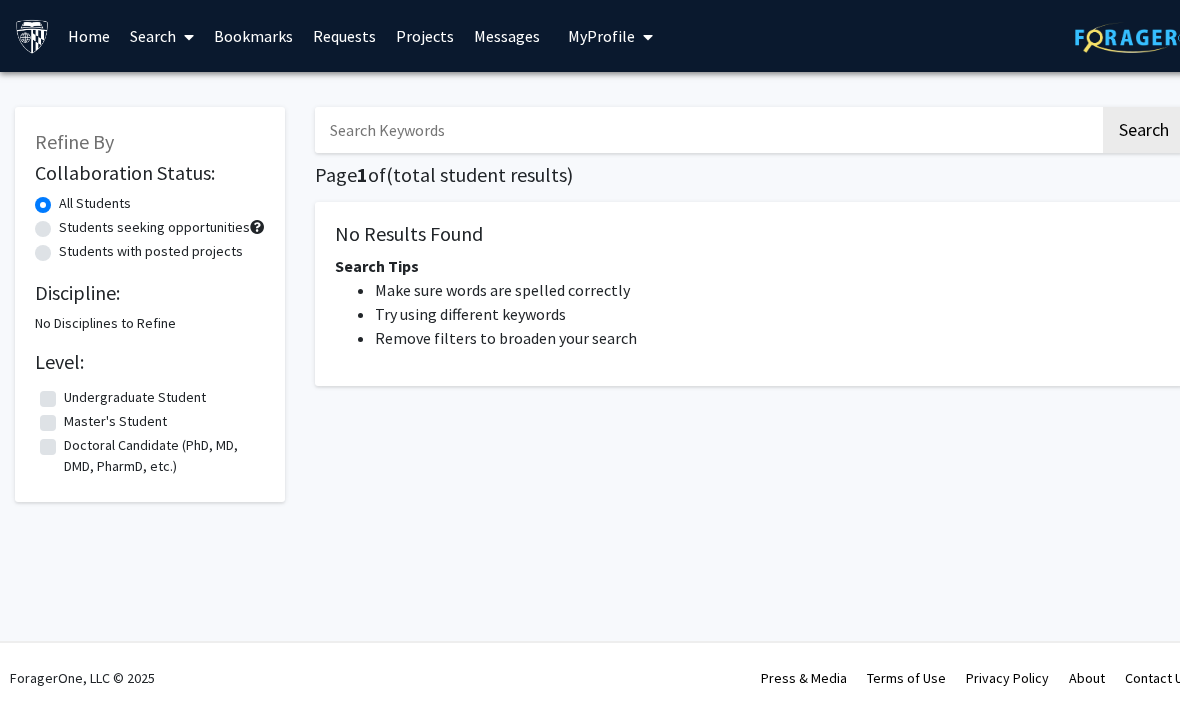 drag, startPoint x: 147, startPoint y: 42, endPoint x: 150, endPoint y: 64, distance: 22.203604 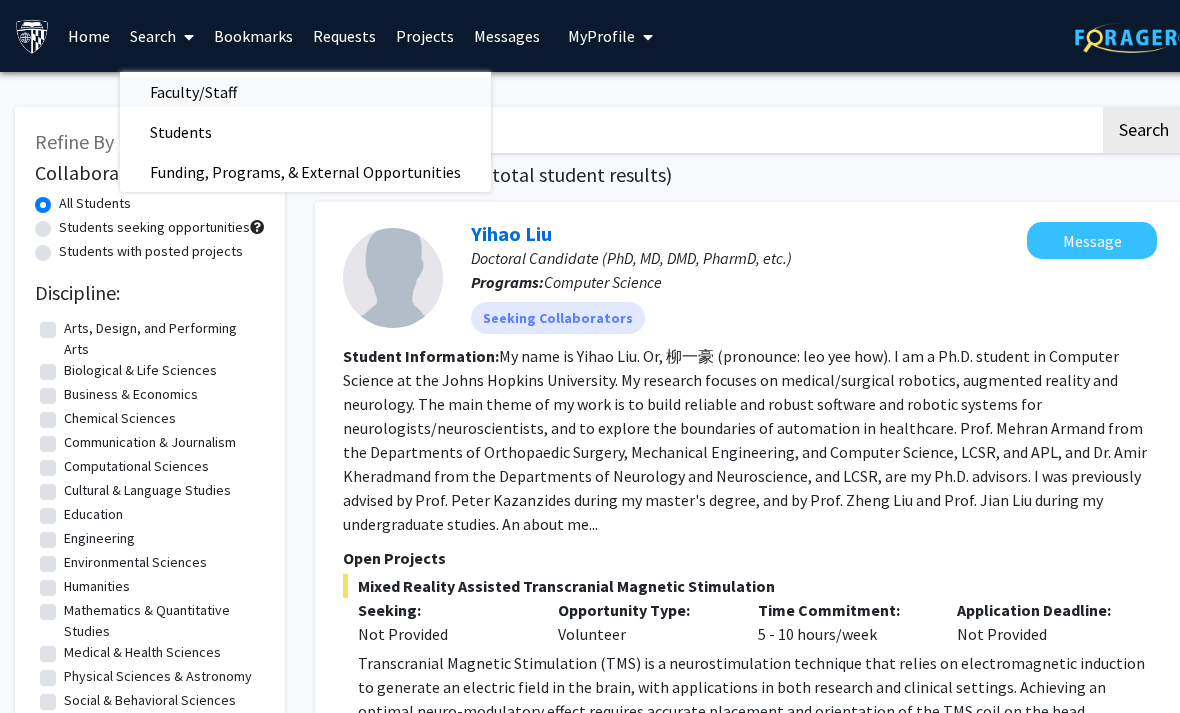 click on "Faculty/Staff" at bounding box center [193, 92] 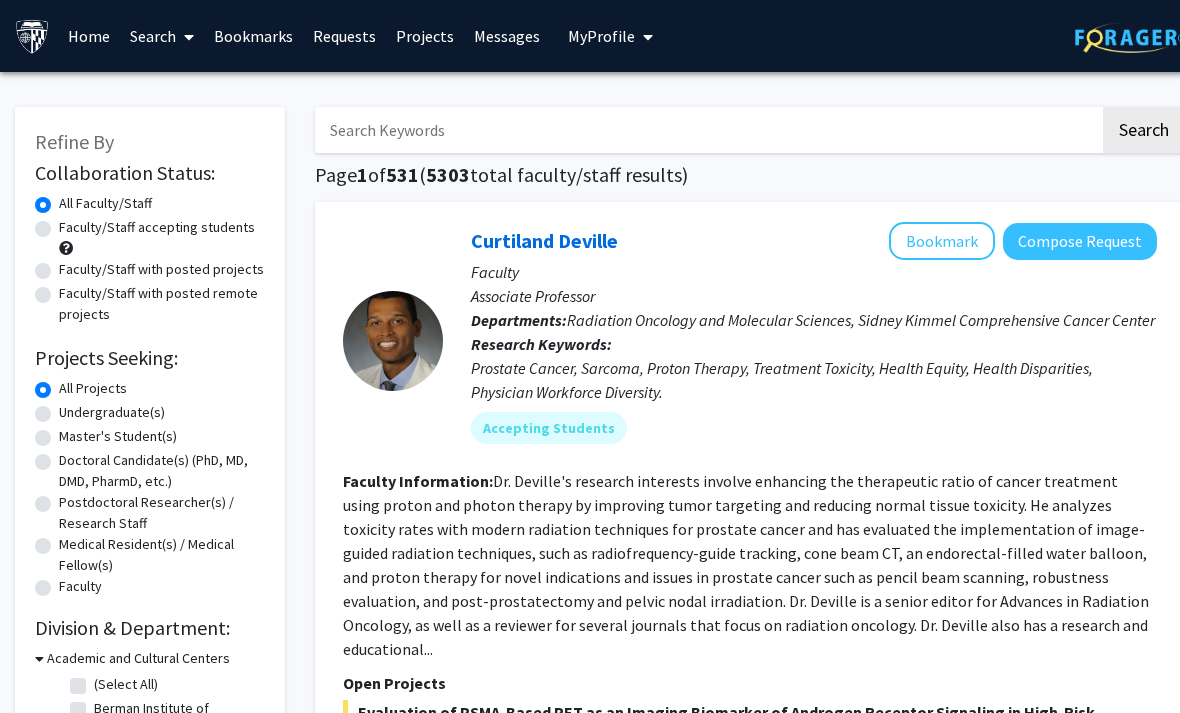 click on "Faculty/Staff accepting students" 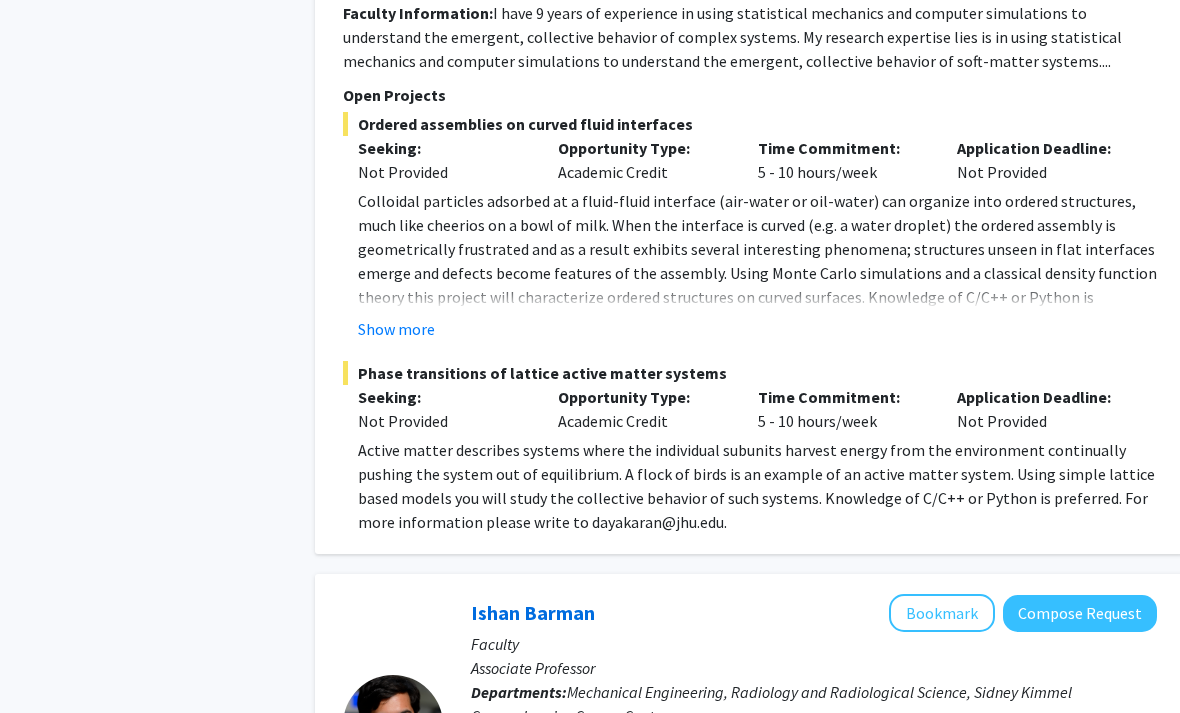 scroll, scrollTop: 1308, scrollLeft: 0, axis: vertical 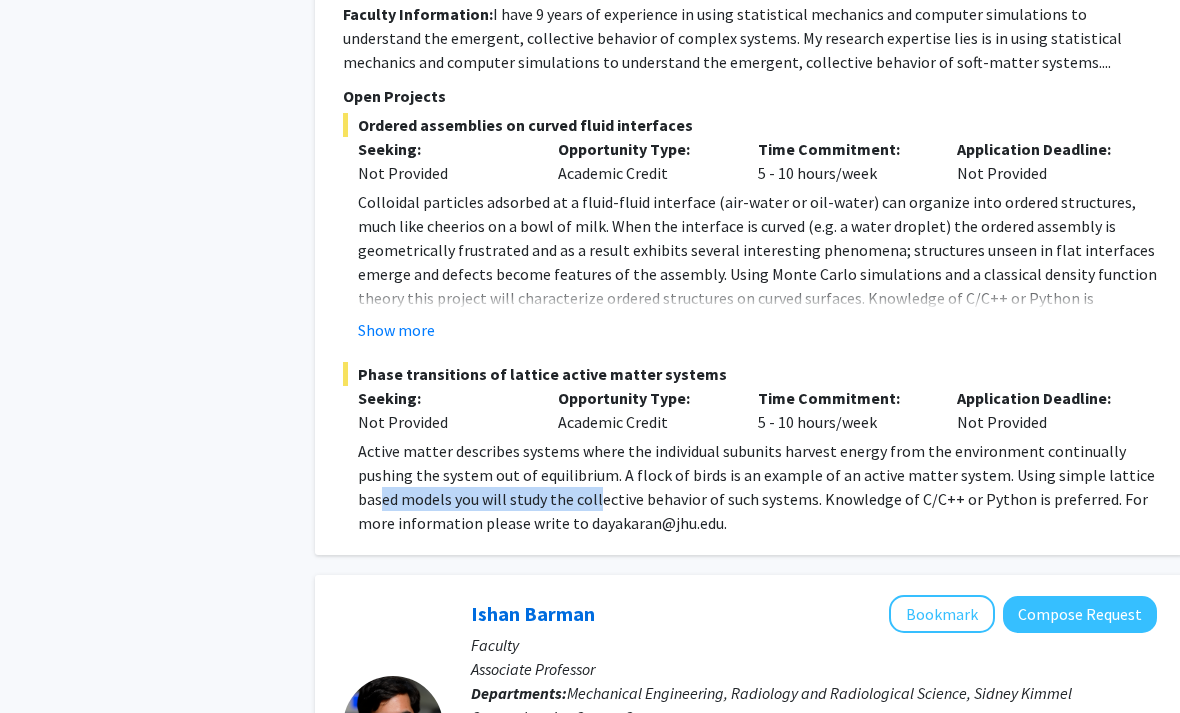 drag, startPoint x: 380, startPoint y: 463, endPoint x: 662, endPoint y: 489, distance: 283.19604 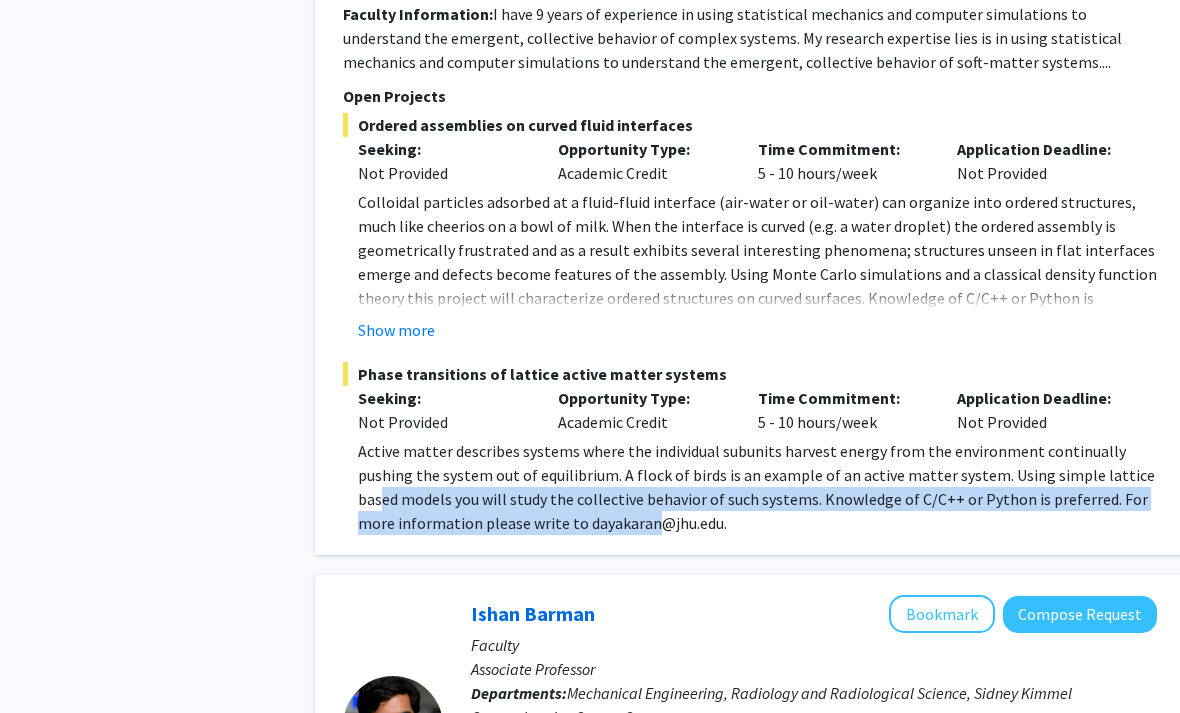 click on "Active matter describes systems where the individual subunits harvest energy from the environment continually pushing the system out of equilibrium. A flock of birds is an example of an active matter system. Using simple lattice based models you will study the collective behavior of such systems. Knowledge of C/C++ or Python is preferred. For more information please write to dayakaran@jhu.edu." 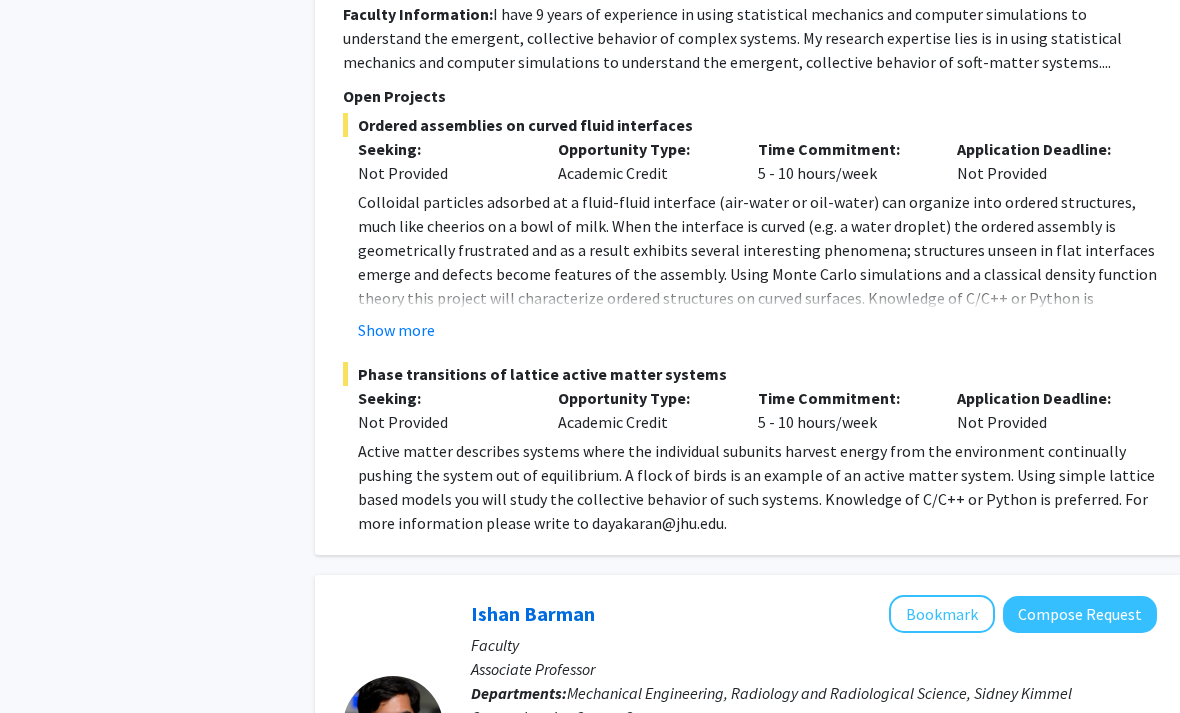 click on "Active matter describes systems where the individual subunits harvest energy from the environment continually pushing the system out of equilibrium. A flock of birds is an example of an active matter system. Using simple lattice based models you will study the collective behavior of such systems. Knowledge of C/C++ or Python is preferred. For more information please write to dayakaran@jhu.edu." 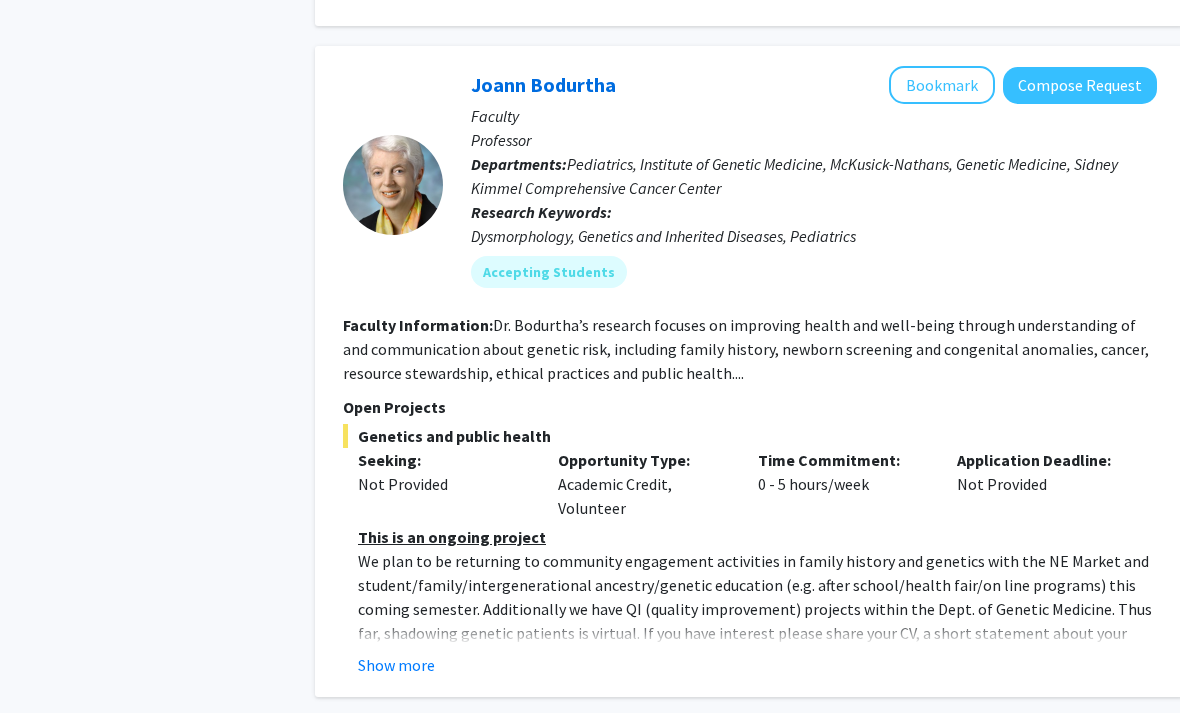 scroll, scrollTop: 4097, scrollLeft: 0, axis: vertical 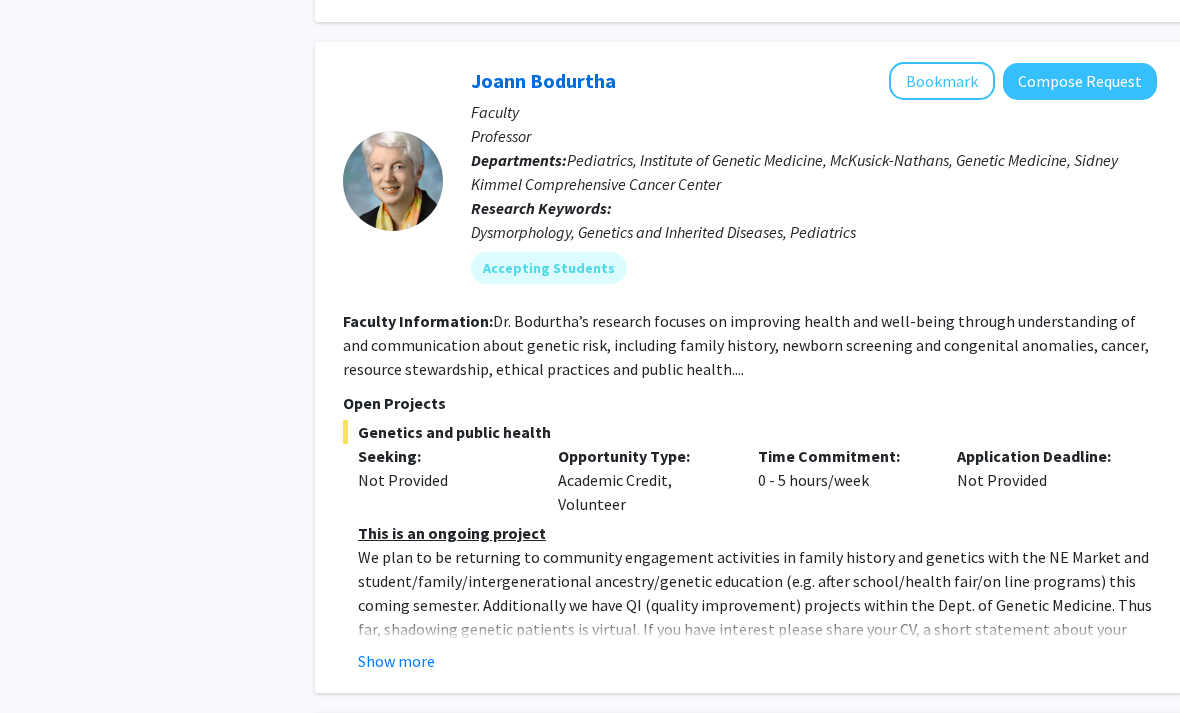 click on "Joann Bodurtha   Bookmark
Compose Request  Faculty Professor  Departments:  Pediatrics, Institute of Genetic Medicine, McKusick-Nathans, Genetic Medicine, Sidney Kimmel Comprehensive Cancer Center Research Keywords:  Dysmorphology, Genetics and Inherited Diseases, Pediatrics Accepting Students Faculty Information:  Dr. Bodurtha’s research focuses on improving health and well-being through understanding of and communication about genetic risk, including family history, newborn screening and congenital anomalies, cancer, resource stewardship, ethical practices and public health.... Open Projects  Genetics and public health  Seeking: Not Provided Opportunity Type:  Academic Credit, Volunteer  Time Commitment:  0 - 5 hours/week  Application Deadline:  Not Provided  This is an ongoing project Show more" 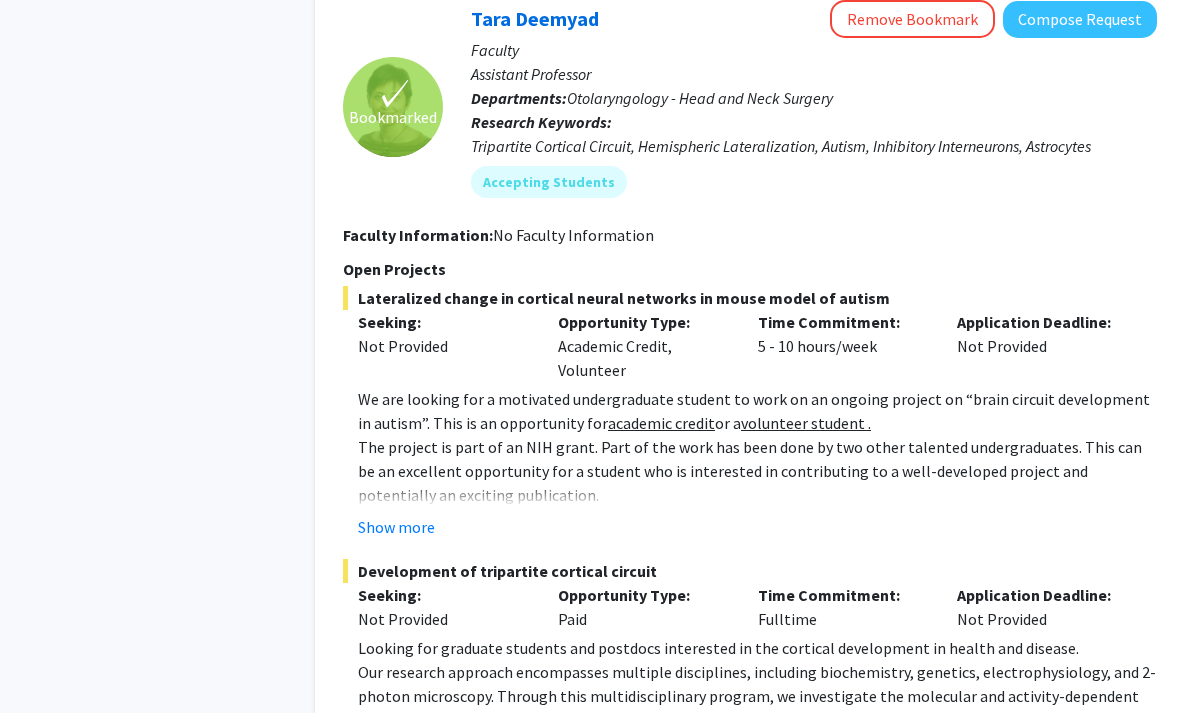 scroll, scrollTop: 4903, scrollLeft: 0, axis: vertical 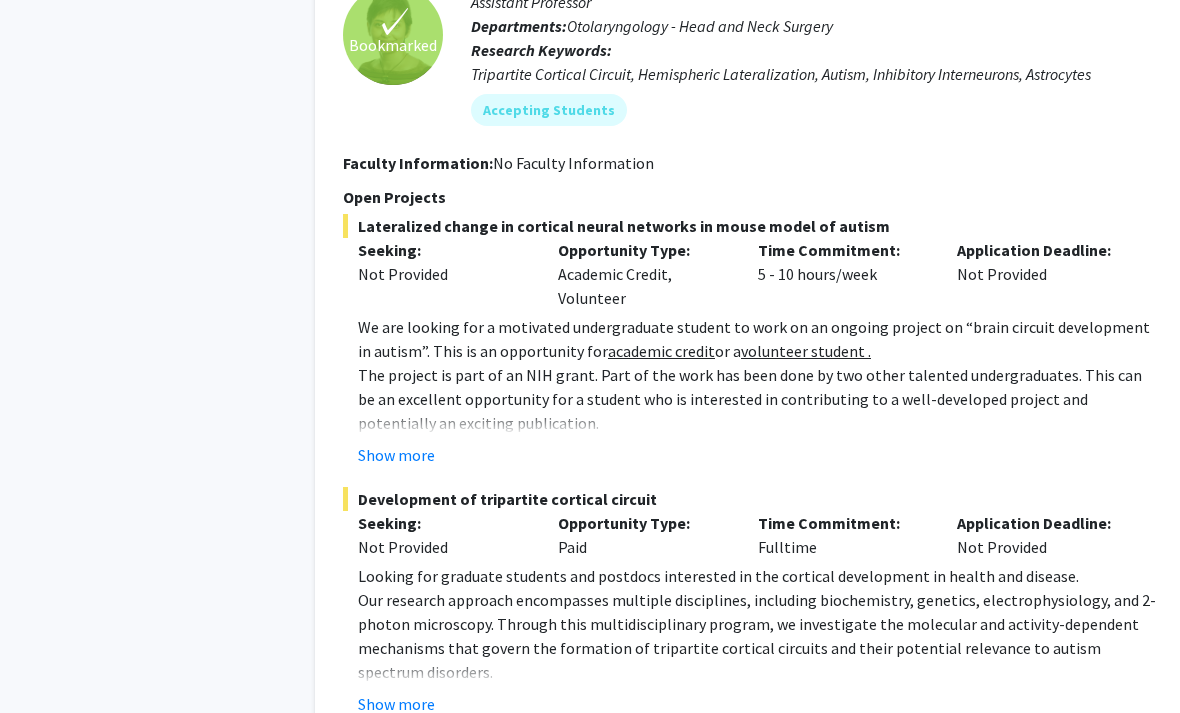 click on "We are looking for a motivated undergraduate student to work on an ongoing project on “brain circuit development in autism”. This is an opportunity for  academic credit  or a  volunteer student . The project is part of an NIH grant. Part of the work has been done by two other talented undergraduates. This can be an excellent opportunity for a student who is interested in contributing to a well-developed project and potentially an exciting publication.  Description of Current Projects: The goal of this project is to define the developmental trajectory of  hemispheric differences in inhibitory circuits in the sensory cortices that may underlie the hypersensitivity in autism spectrum disorder using immunohistology approaches in mouse models of autism. The results of these experiments provide the basis for defining the contribution of interneuron plasticity to autism pathophysiology and new therapeutic approaches at earlier critical periods during development.  Specific Duties and Responsibilities*:" 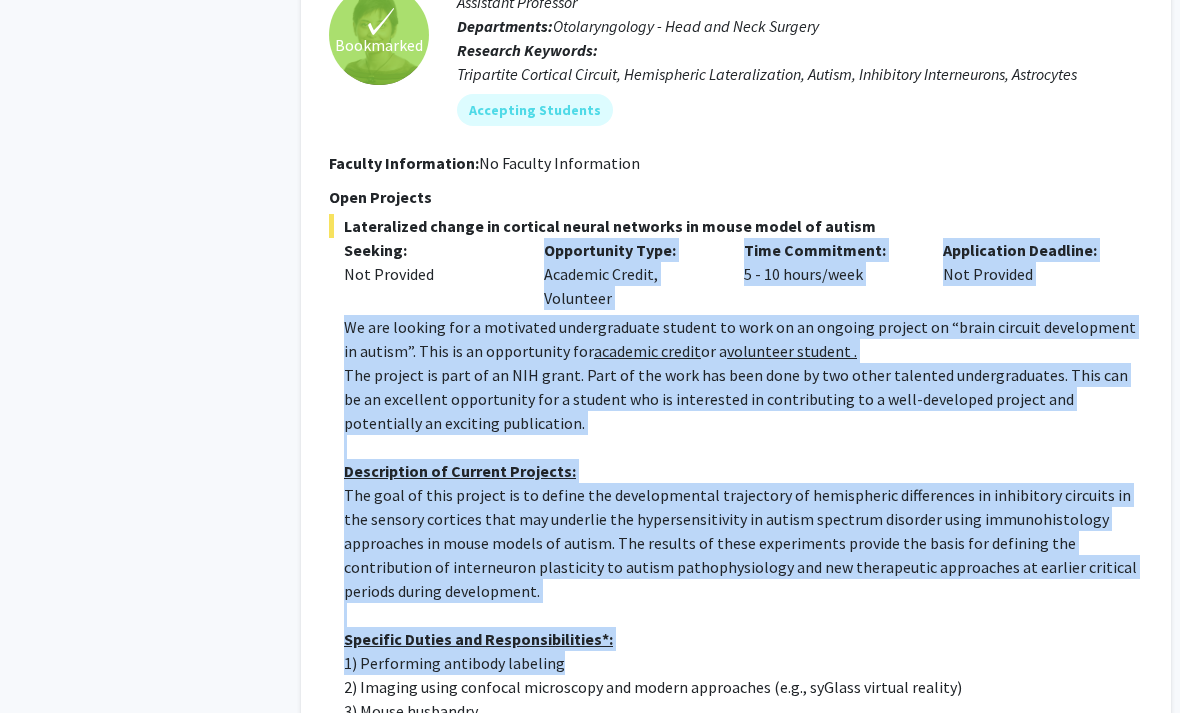 drag, startPoint x: 336, startPoint y: 299, endPoint x: 1153, endPoint y: 652, distance: 889.9989 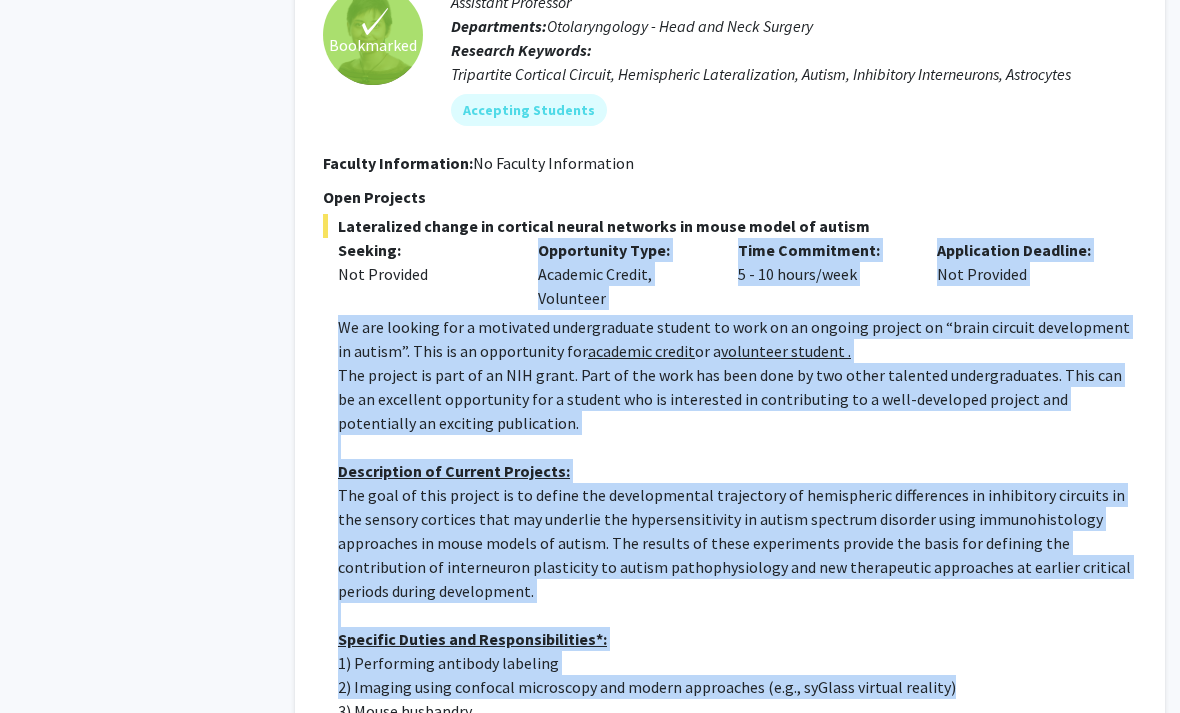 click on "2) Imaging using confocal microscopy and modern approaches (e.g., syGlass virtual reality)" 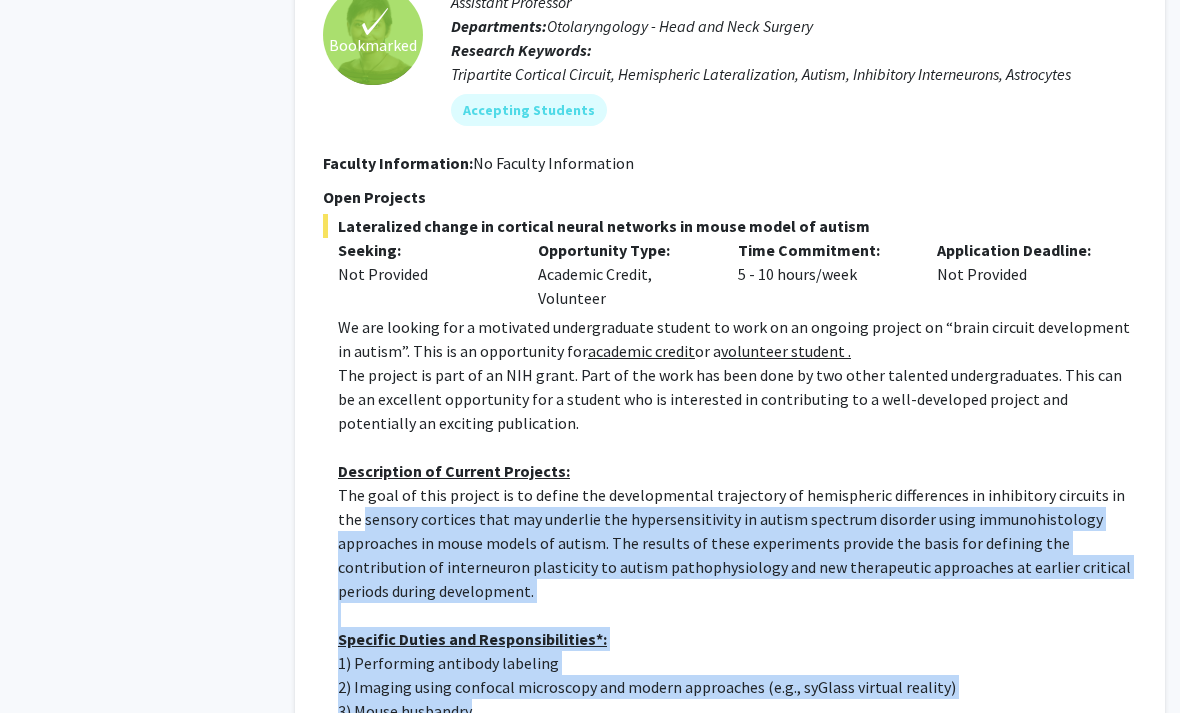 drag, startPoint x: 1035, startPoint y: 688, endPoint x: 324, endPoint y: 476, distance: 741.9333 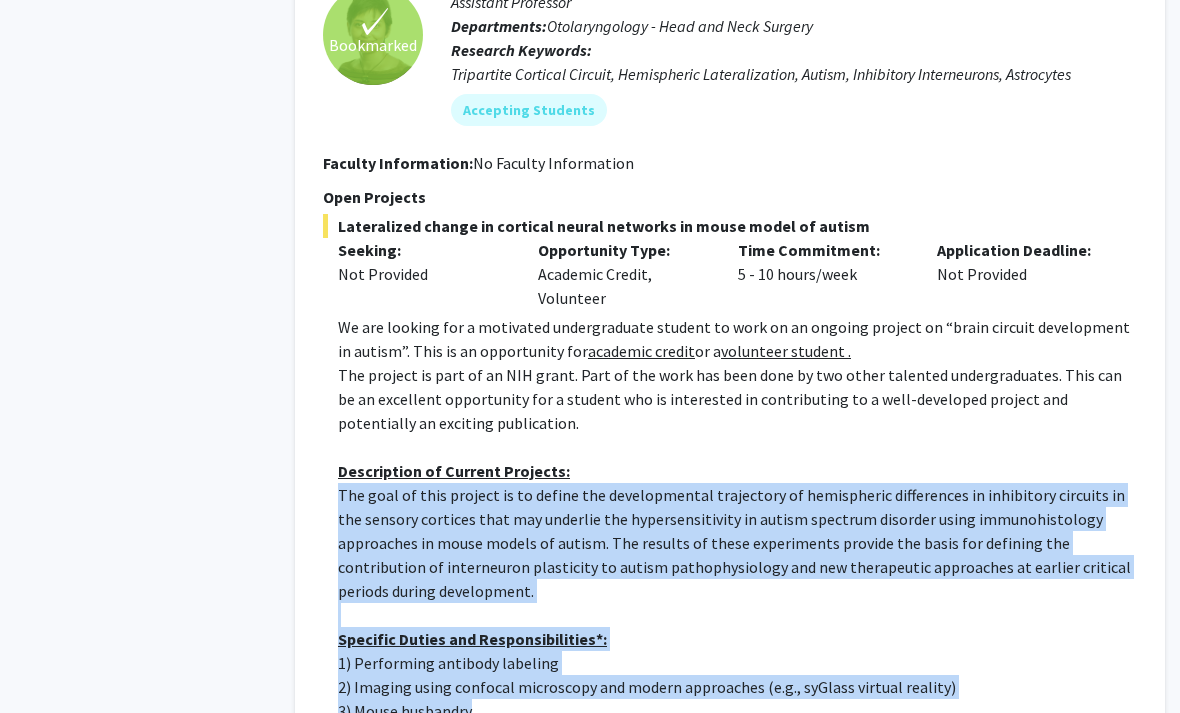 click on "We are looking for a motivated undergraduate student to work on an ongoing project on “brain circuit development in autism”. This is an opportunity for  academic credit  or a  volunteer student . The project is part of an NIH grant. Part of the work has been done by two other talented undergraduates. This can be an excellent opportunity for a student who is interested in contributing to a well-developed project and potentially an exciting publication.  Description of Current Projects: The goal of this project is to define the developmental trajectory of  hemispheric differences in inhibitory circuits in the sensory cortices that may underlie the hypersensitivity in autism spectrum disorder using immunohistology approaches in mouse models of autism. The results of these experiments provide the basis for defining the contribution of interneuron plasticity to autism pathophysiology and new therapeutic approaches at earlier critical periods during development.  Specific Duties and Responsibilities*:" 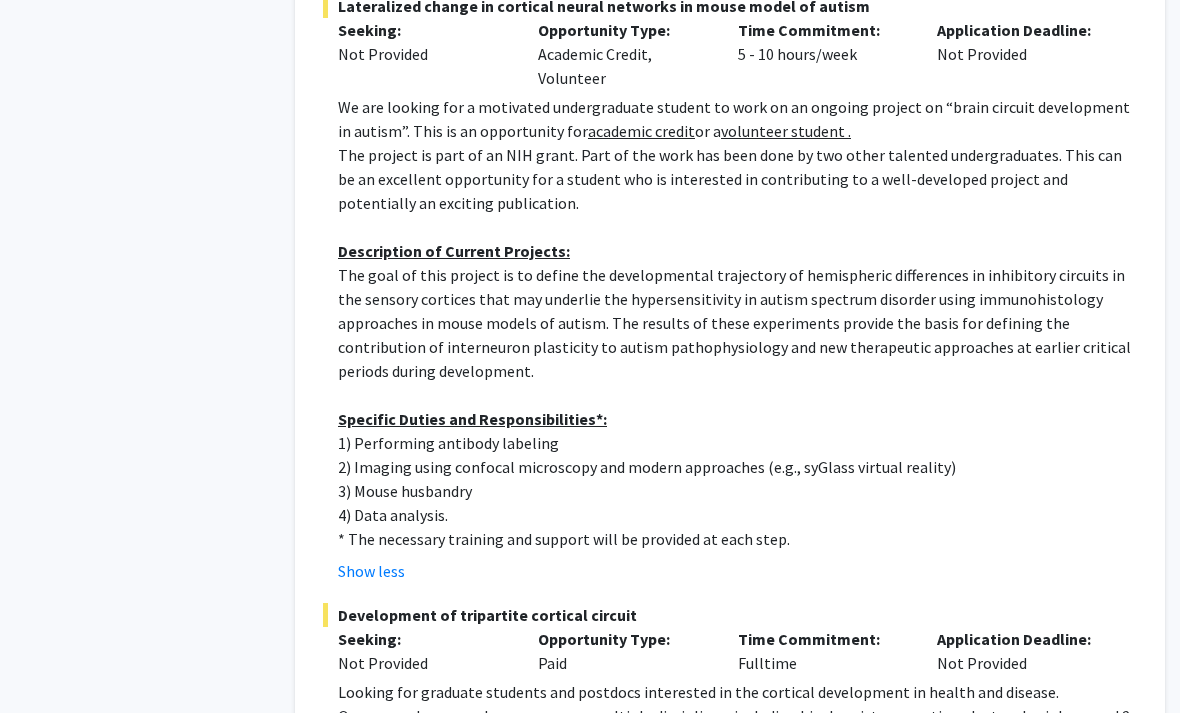 scroll, scrollTop: 5109, scrollLeft: 20, axis: both 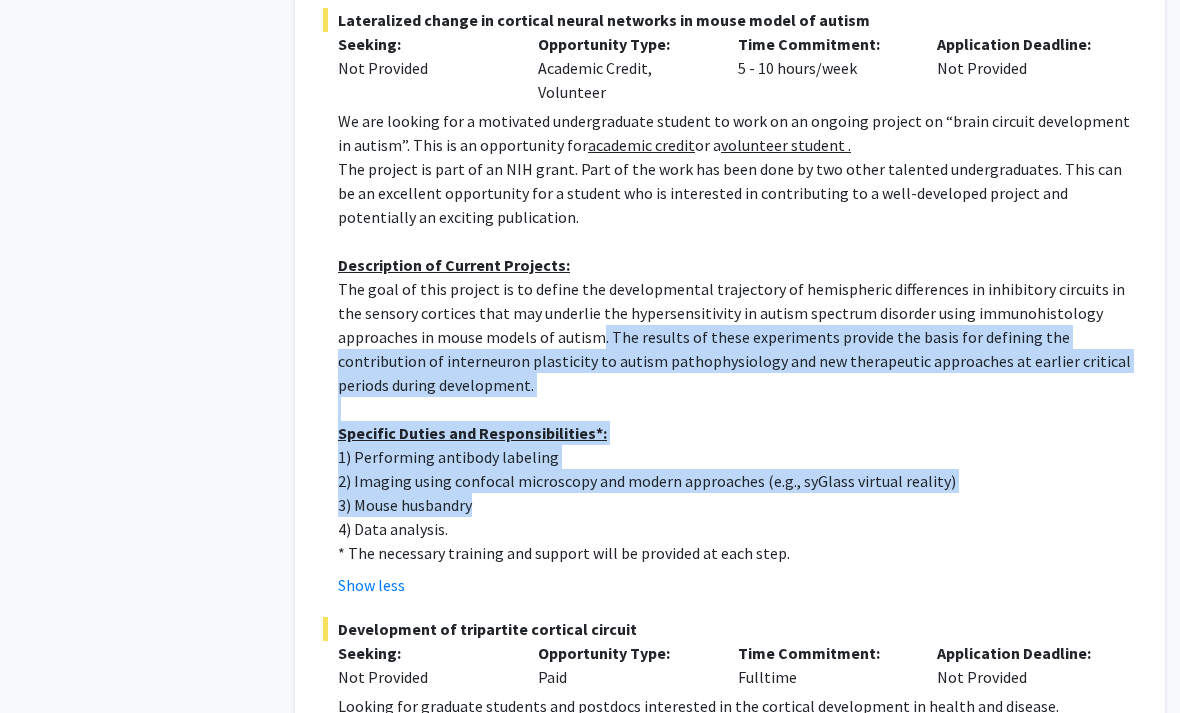 drag, startPoint x: 822, startPoint y: 472, endPoint x: 510, endPoint y: 299, distance: 356.75342 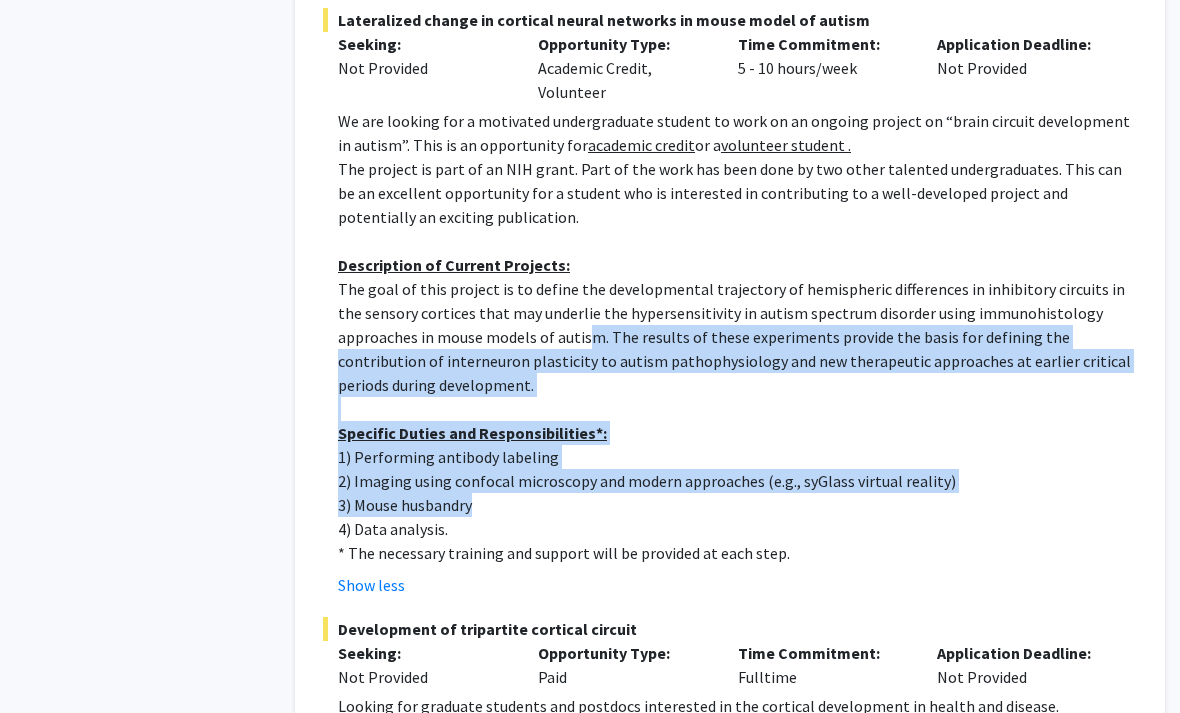 click on "The goal of this project is to define the developmental trajectory of  hemispheric differences in inhibitory circuits in the sensory cortices that may underlie the hypersensitivity in autism spectrum disorder using immunohistology approaches in mouse models of autism. The results of these experiments provide the basis for defining the contribution of interneuron plasticity to autism pathophysiology and new therapeutic approaches at earlier critical periods during development." 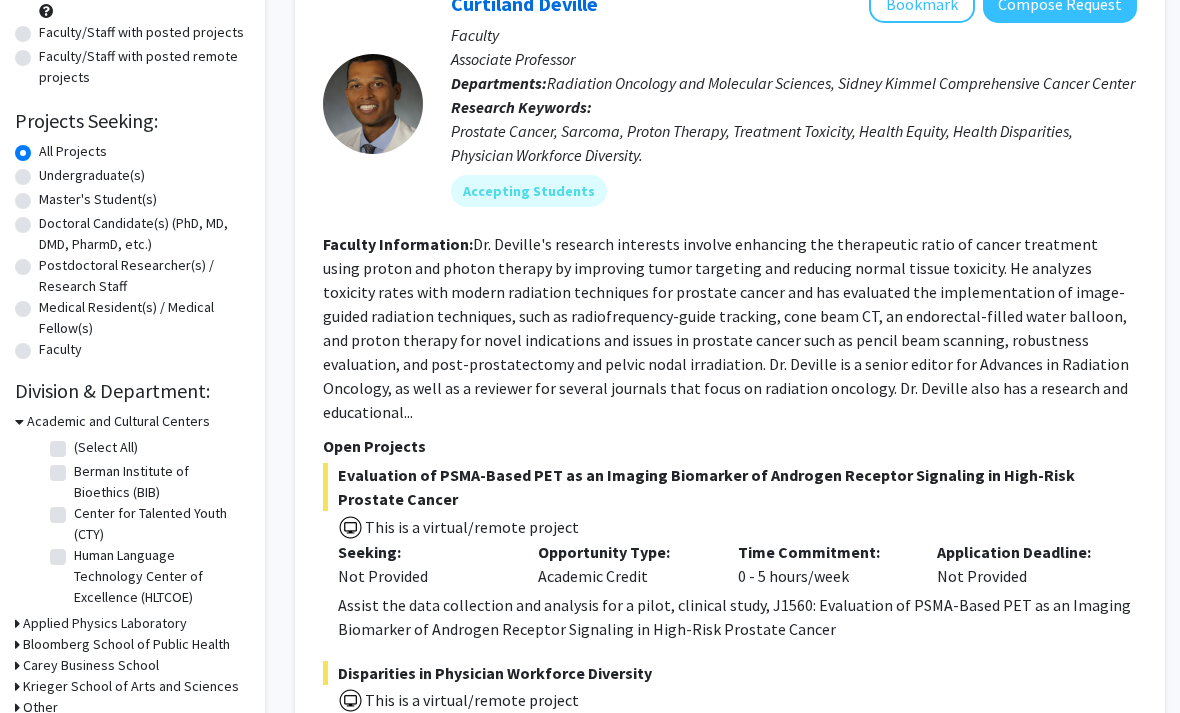 scroll, scrollTop: 0, scrollLeft: 20, axis: horizontal 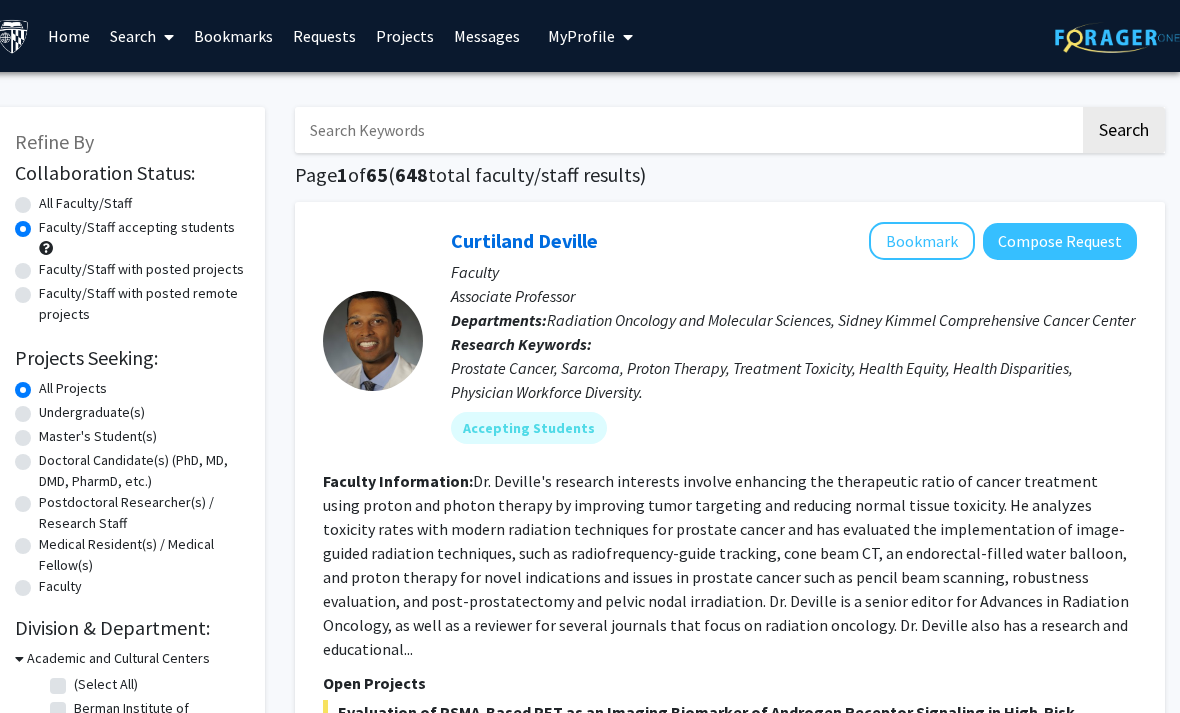 click on "Page  1  of  65  ( 648  total faculty/staff results)" 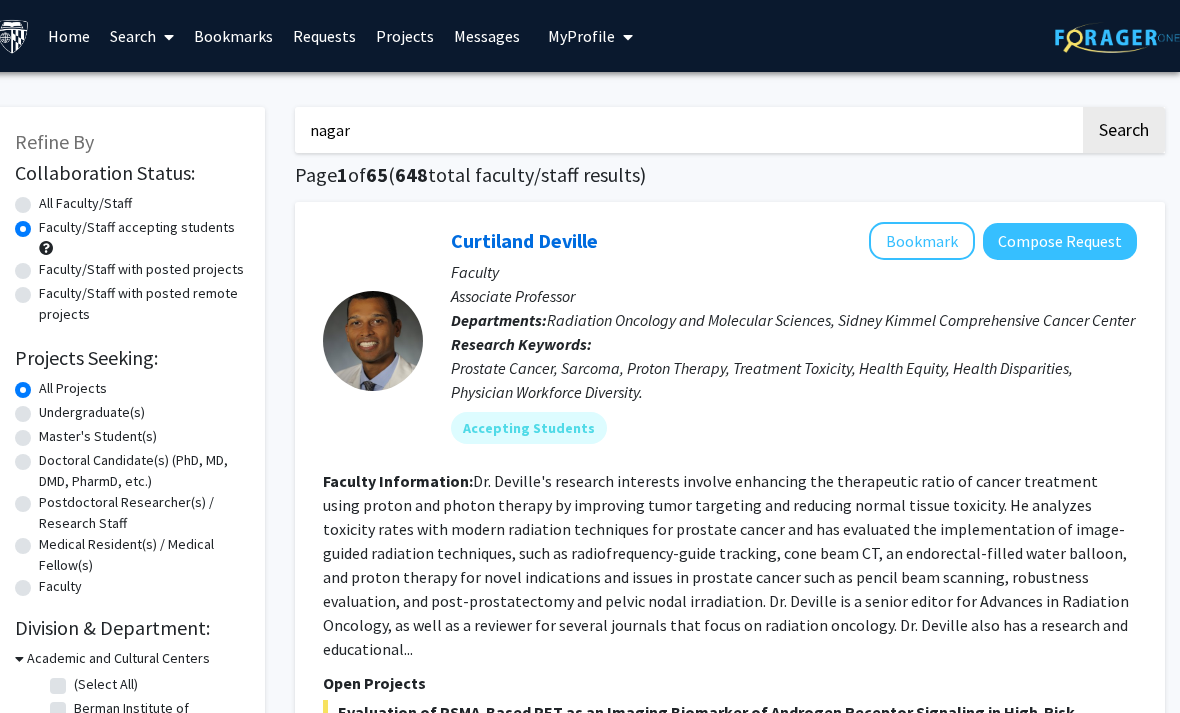 type on "nagar" 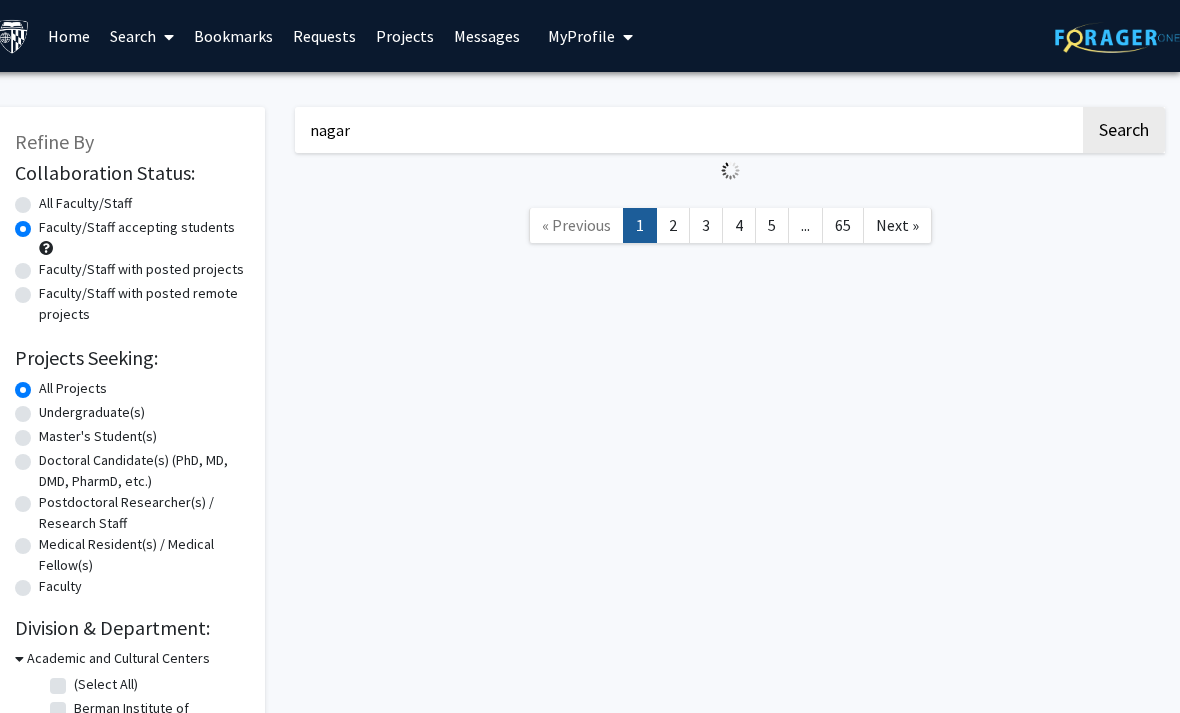 radio on "true" 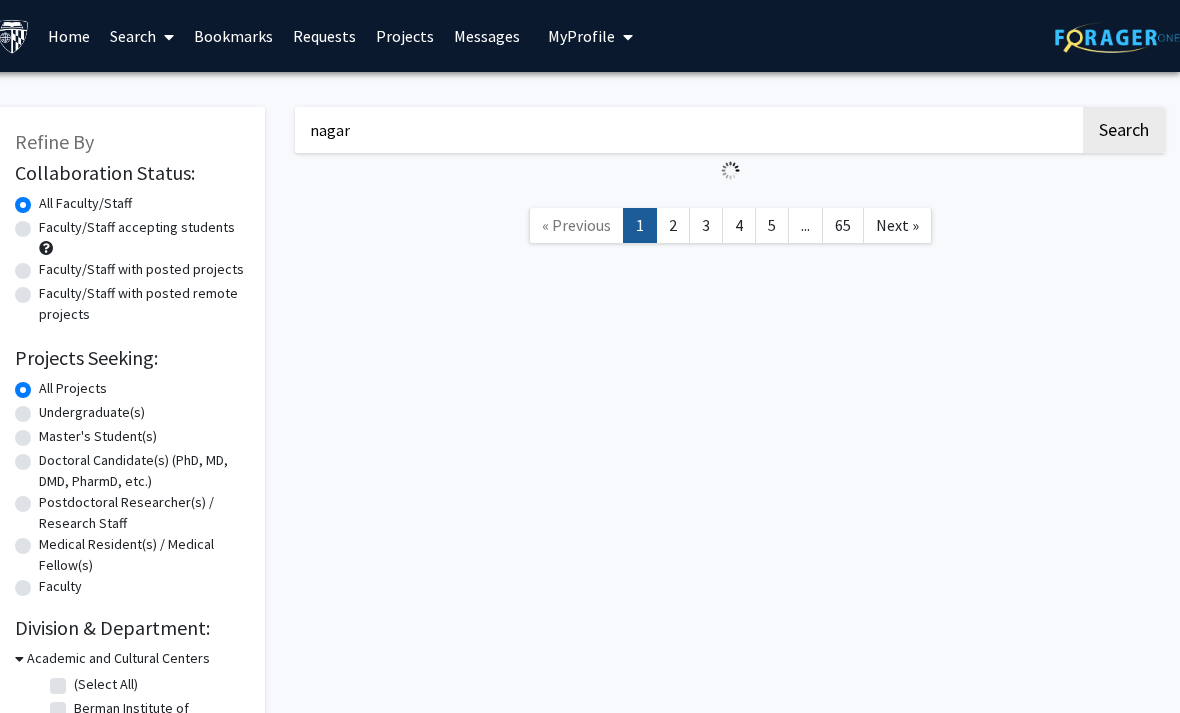 scroll, scrollTop: 0, scrollLeft: 0, axis: both 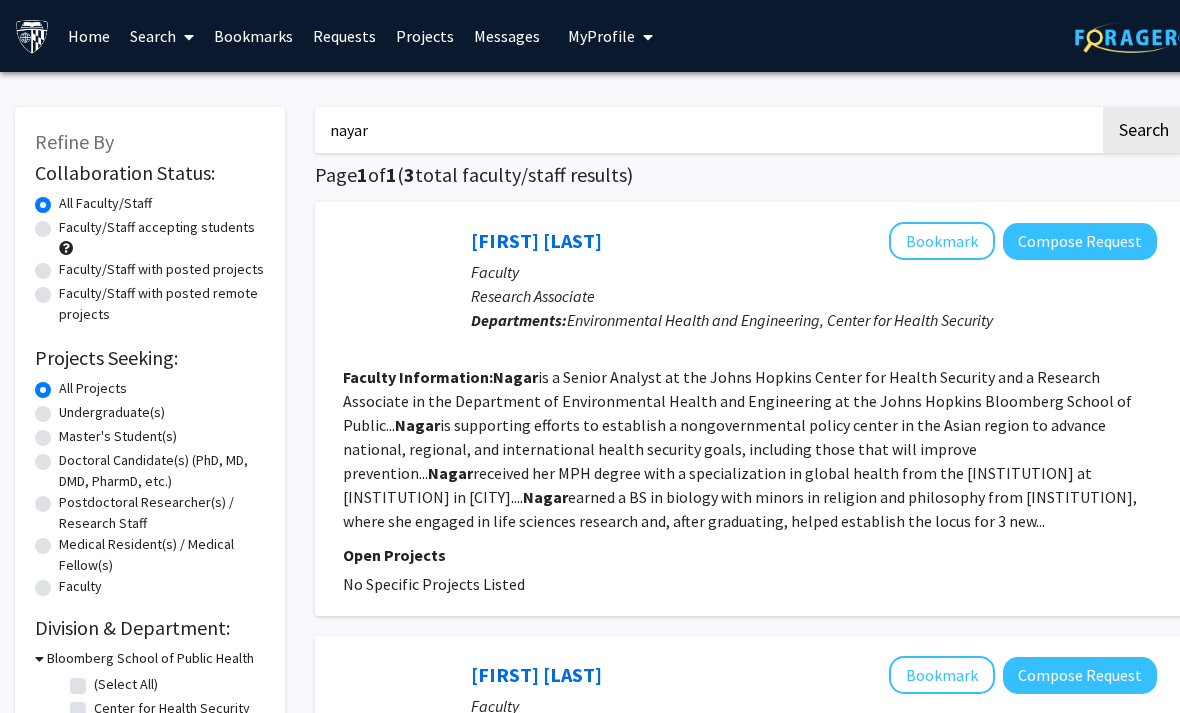 type on "nayar" 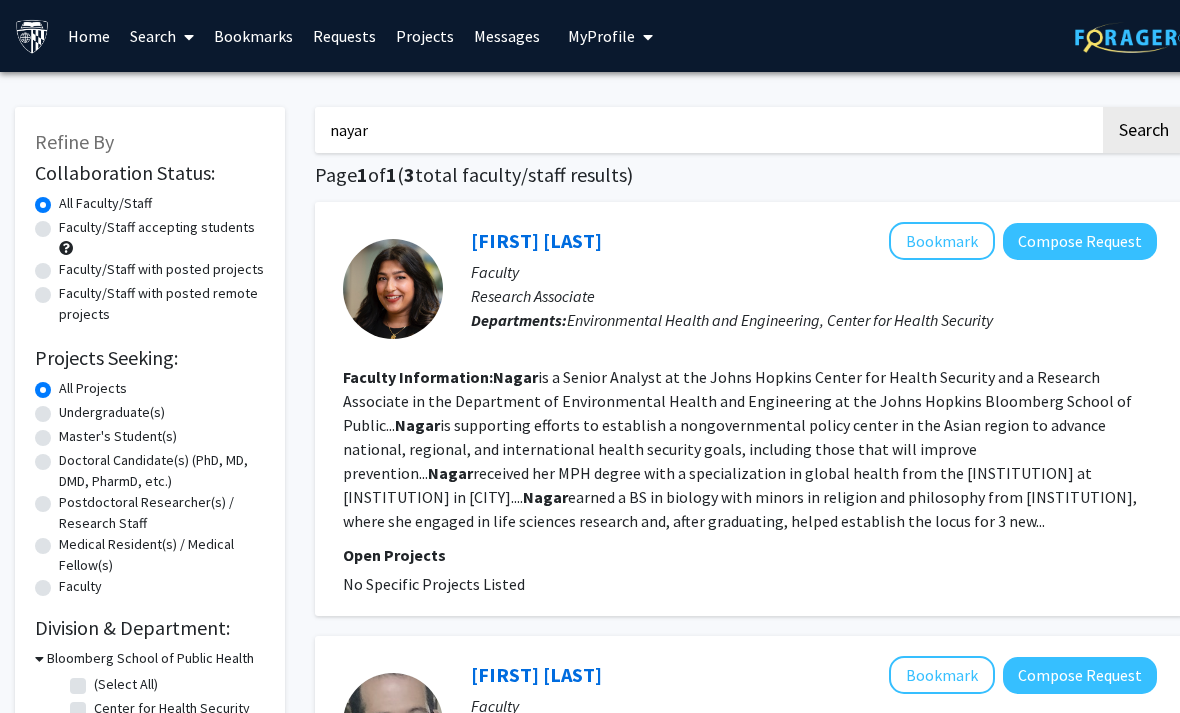 click on "Search" 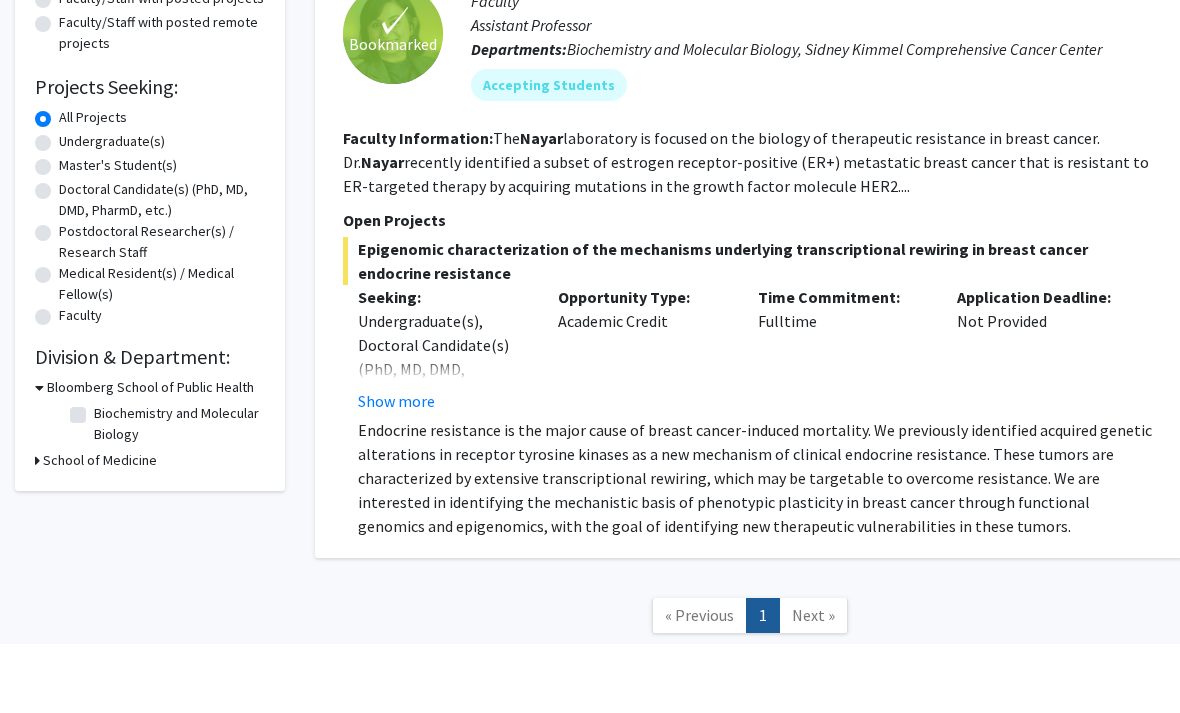 scroll, scrollTop: 227, scrollLeft: 0, axis: vertical 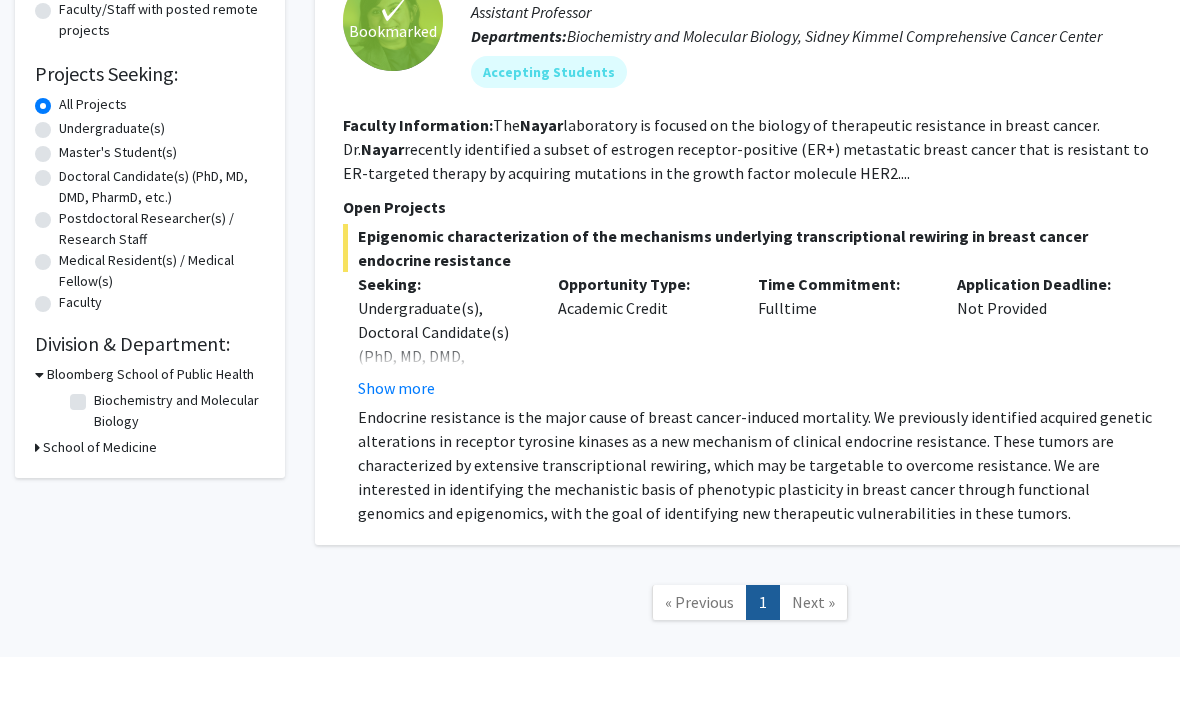 click on "Show more" 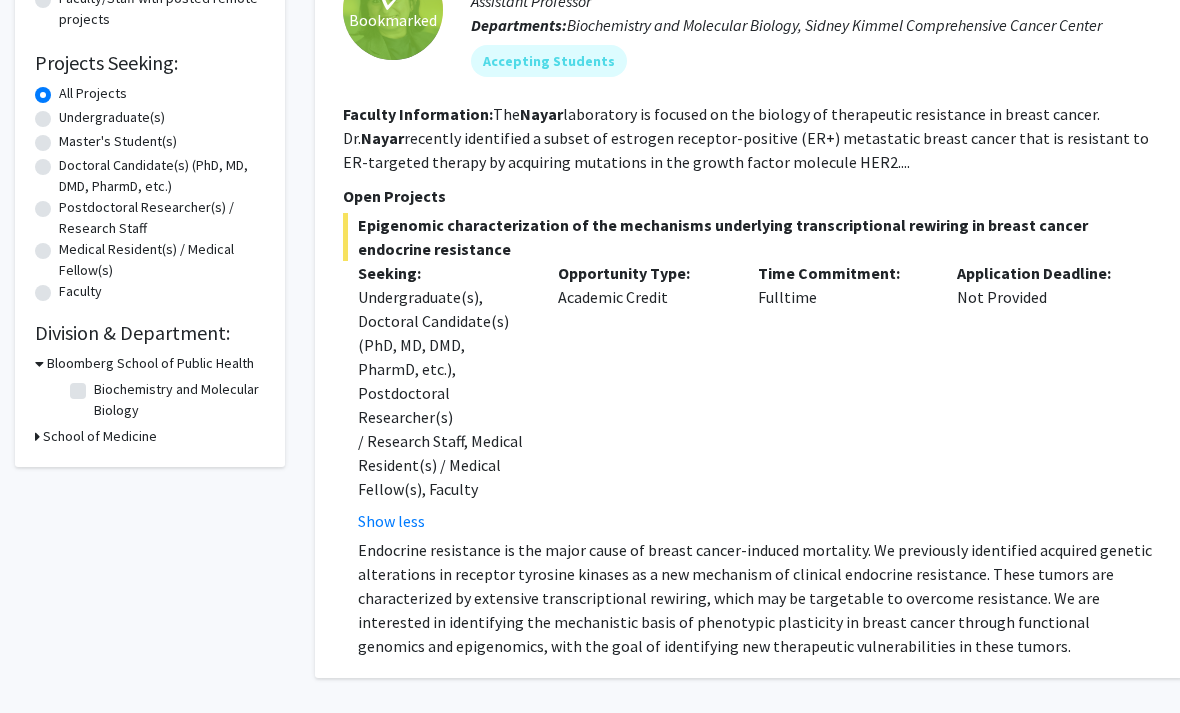 scroll, scrollTop: 339, scrollLeft: 0, axis: vertical 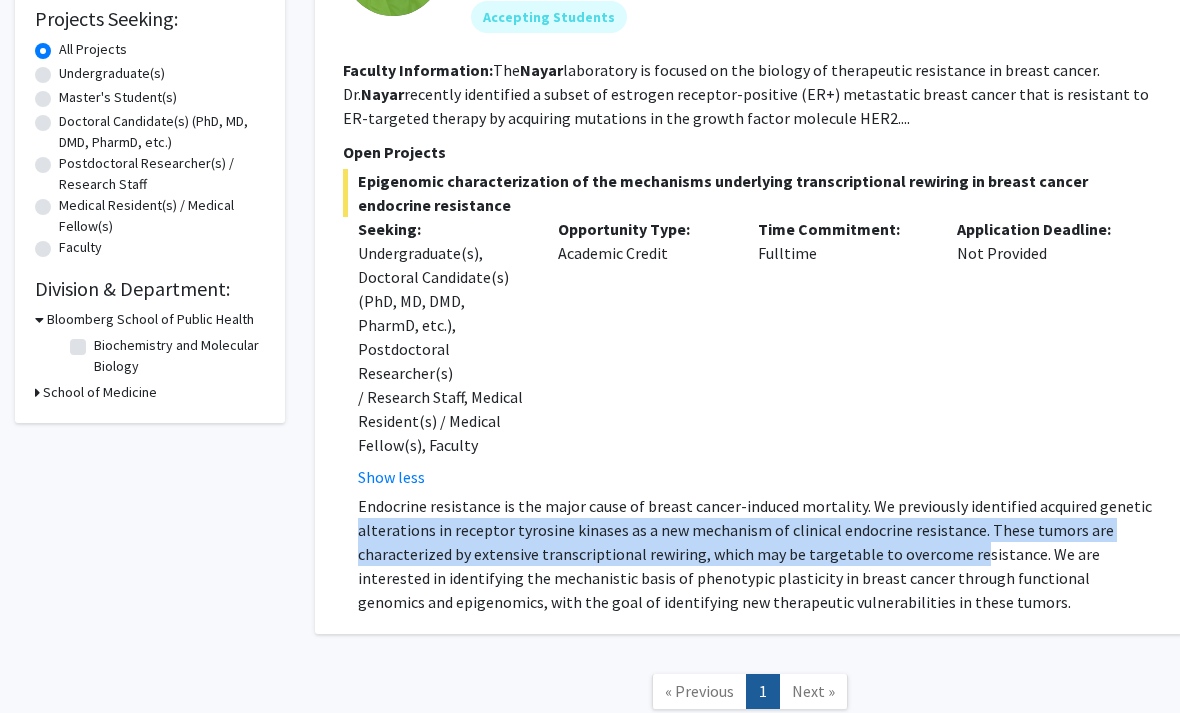 drag, startPoint x: 329, startPoint y: 490, endPoint x: 1052, endPoint y: 543, distance: 724.94 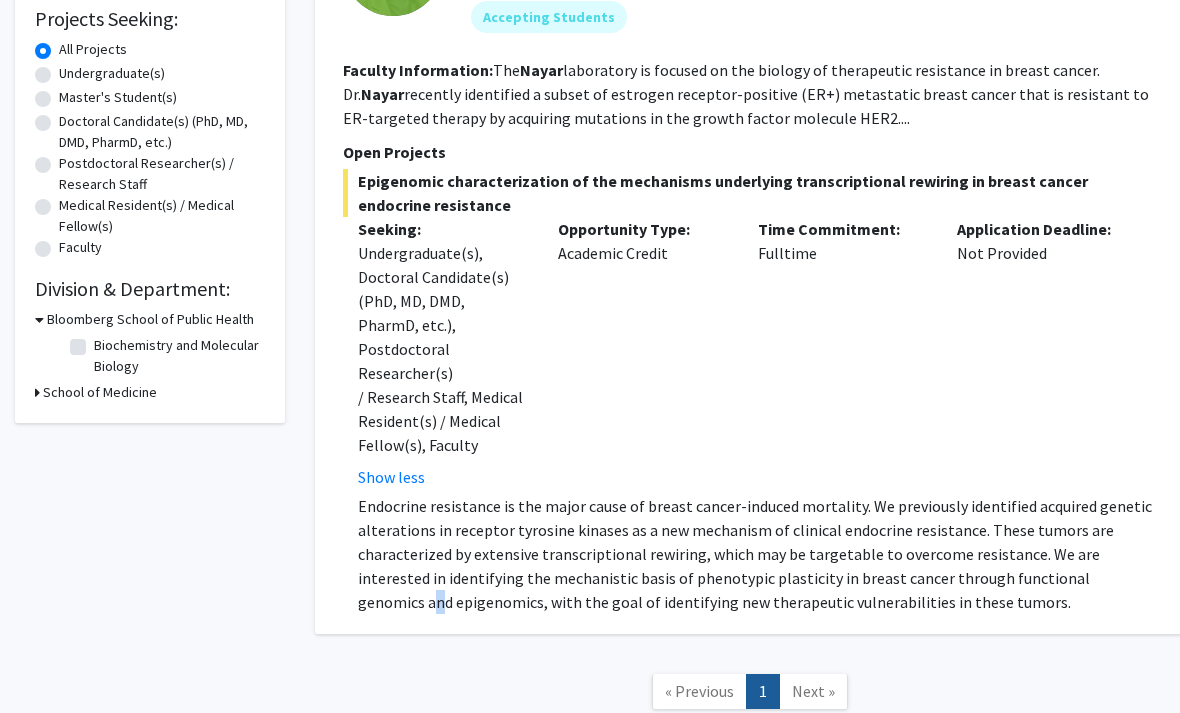 click on "Endocrine resistance is the major cause of breast cancer-induced mortality. We previously identified acquired genetic alterations in receptor tyrosine kinases as a new mechanism of clinical endocrine resistance. These tumors are characterized by extensive transcriptional rewiring, which may be targetable to overcome resistance. We are interested in identifying the mechanistic basis of phenotypic plasticity in breast cancer through functional genomics and epigenomics, with the goal of identifying new therapeutic vulnerabilities in these tumors." 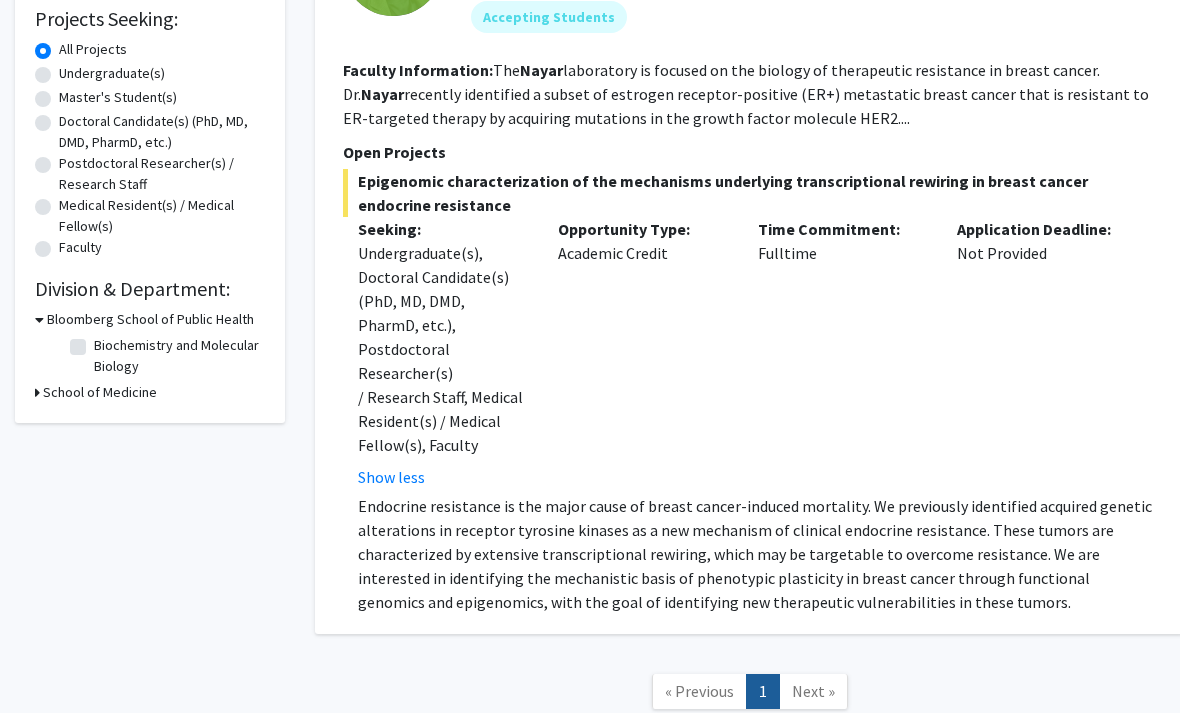 click on "Endocrine resistance is the major cause of breast cancer-induced mortality. We previously identified acquired genetic alterations in receptor tyrosine kinases as a new mechanism of clinical endocrine resistance. These tumors are characterized by extensive transcriptional rewiring, which may be targetable to overcome resistance. We are interested in identifying the mechanistic basis of phenotypic plasticity in breast cancer through functional genomics and epigenomics, with the goal of identifying new therapeutic vulnerabilities in these tumors." 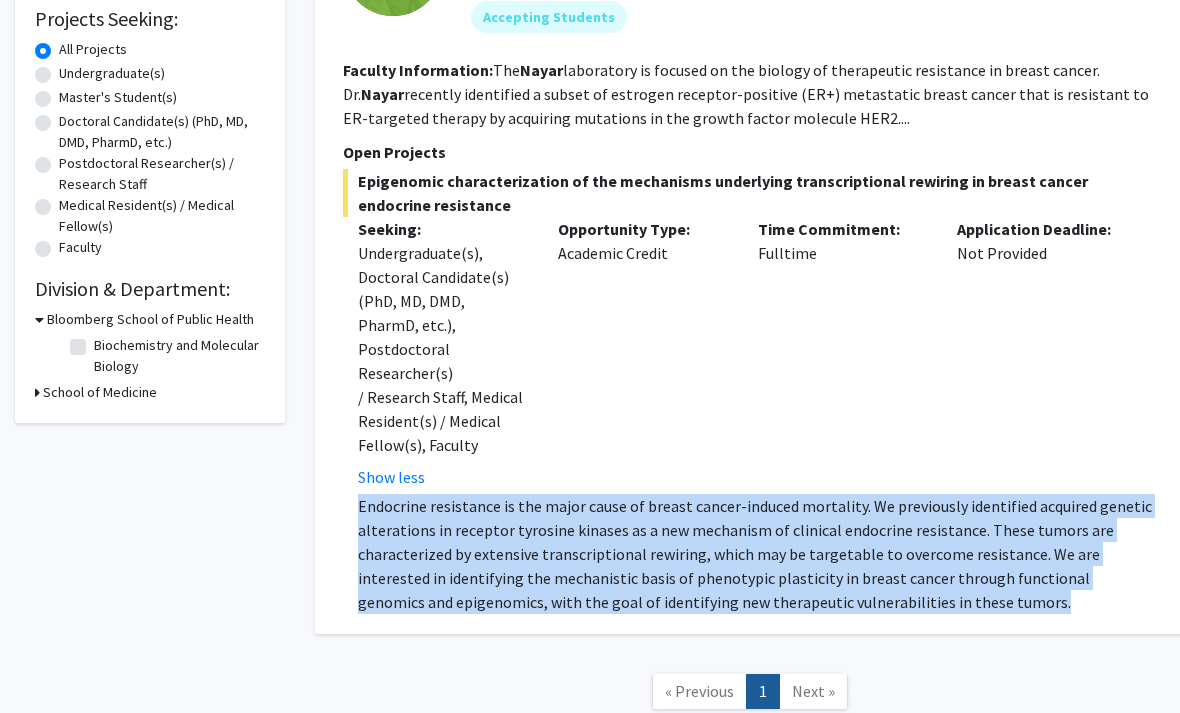 drag, startPoint x: 966, startPoint y: 578, endPoint x: 347, endPoint y: 477, distance: 627.1858 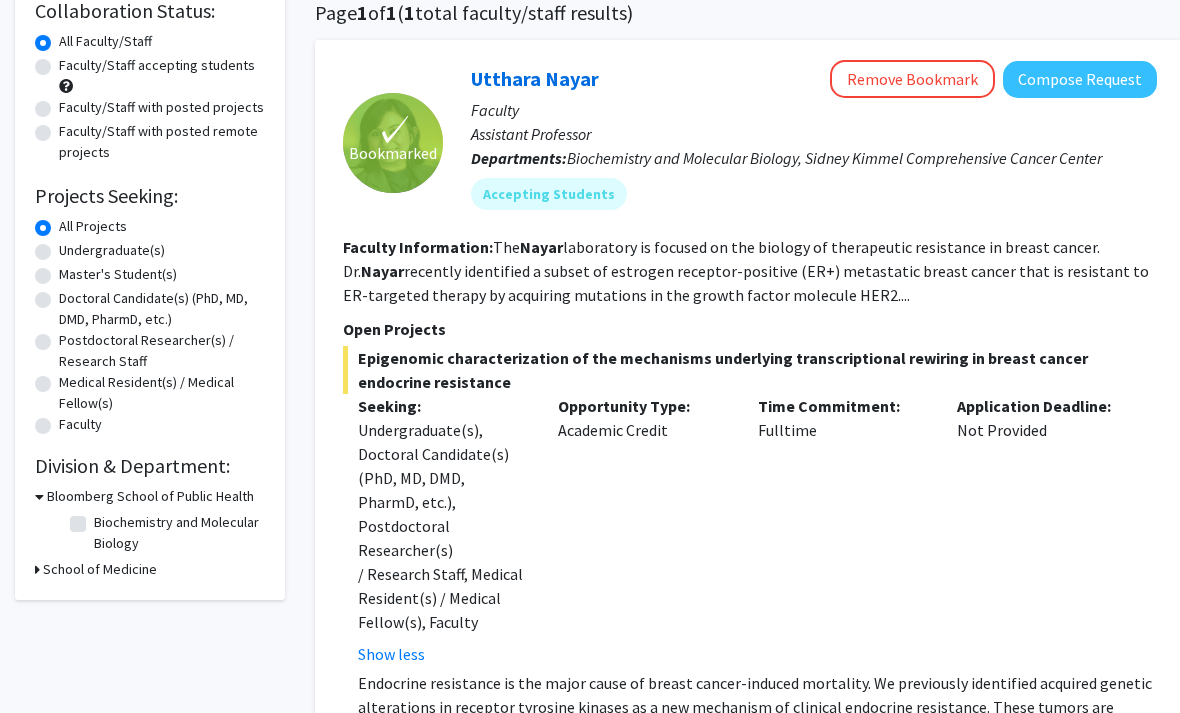 scroll, scrollTop: 157, scrollLeft: 0, axis: vertical 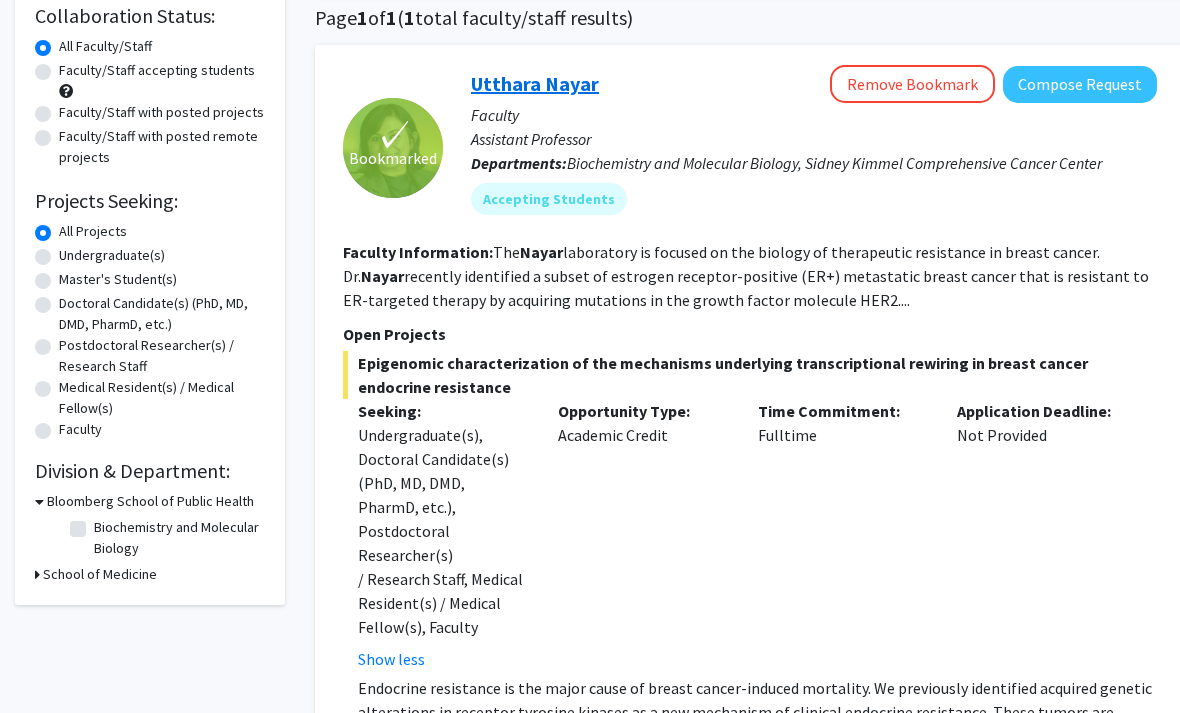 click on "Utthara Nayar" 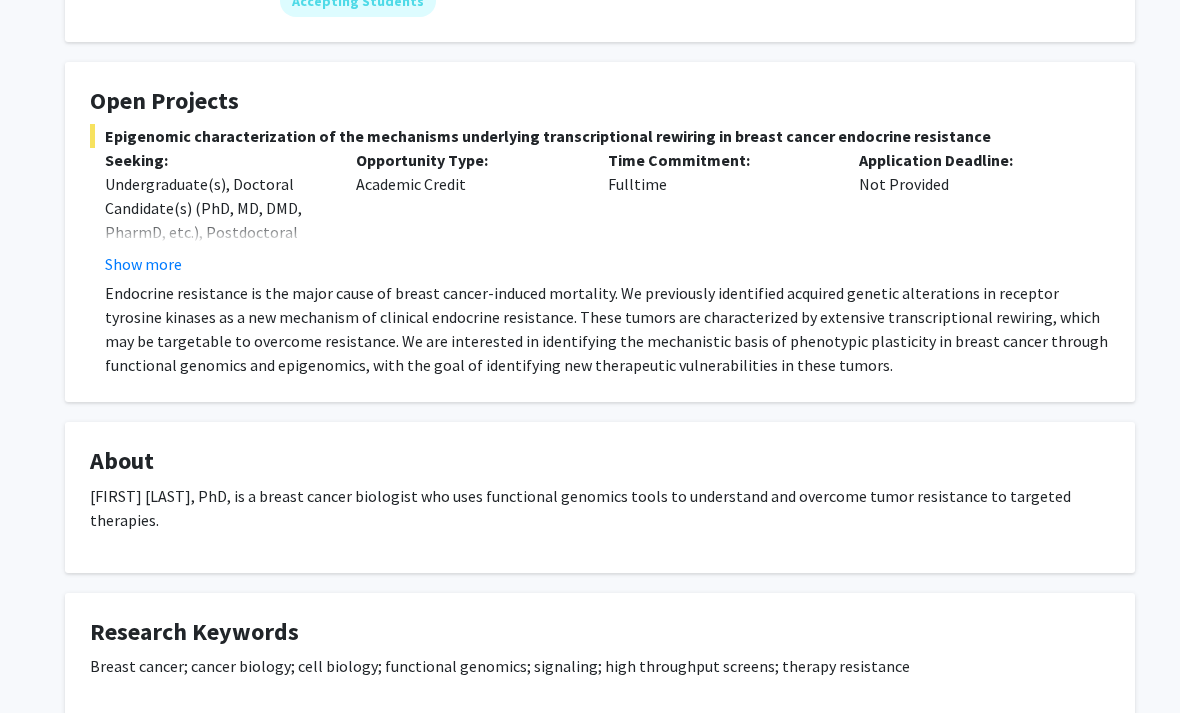 scroll, scrollTop: 302, scrollLeft: 0, axis: vertical 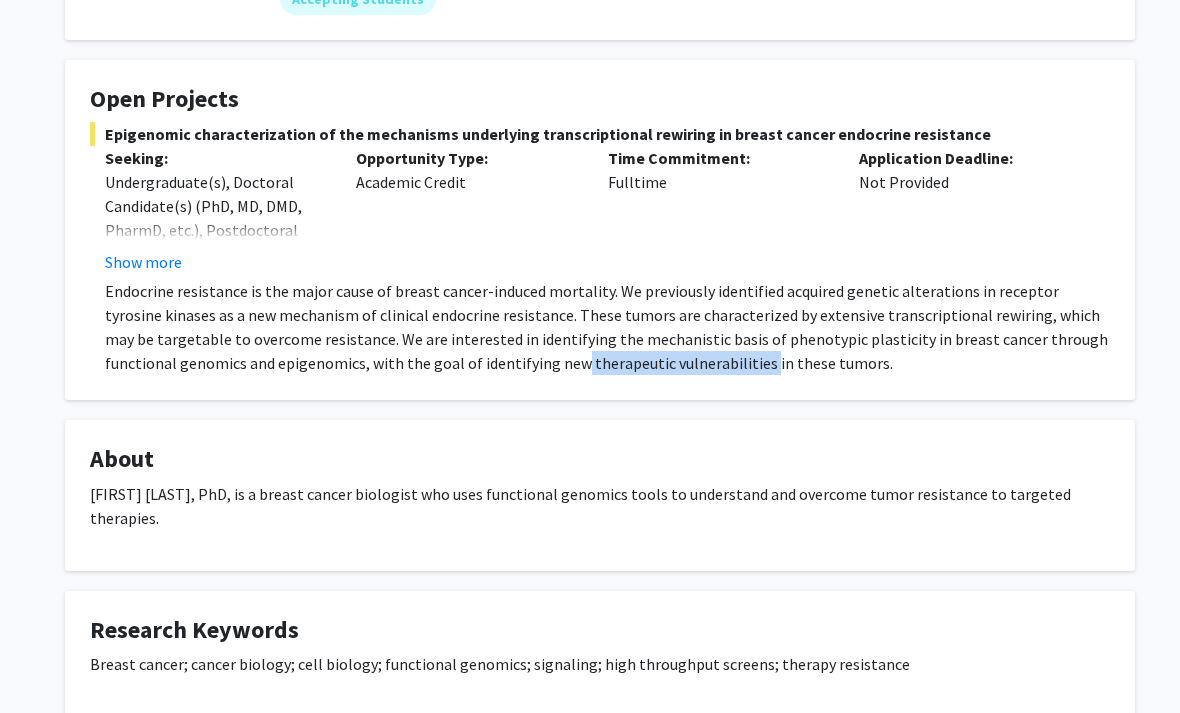drag, startPoint x: 686, startPoint y: 367, endPoint x: 504, endPoint y: 348, distance: 182.98907 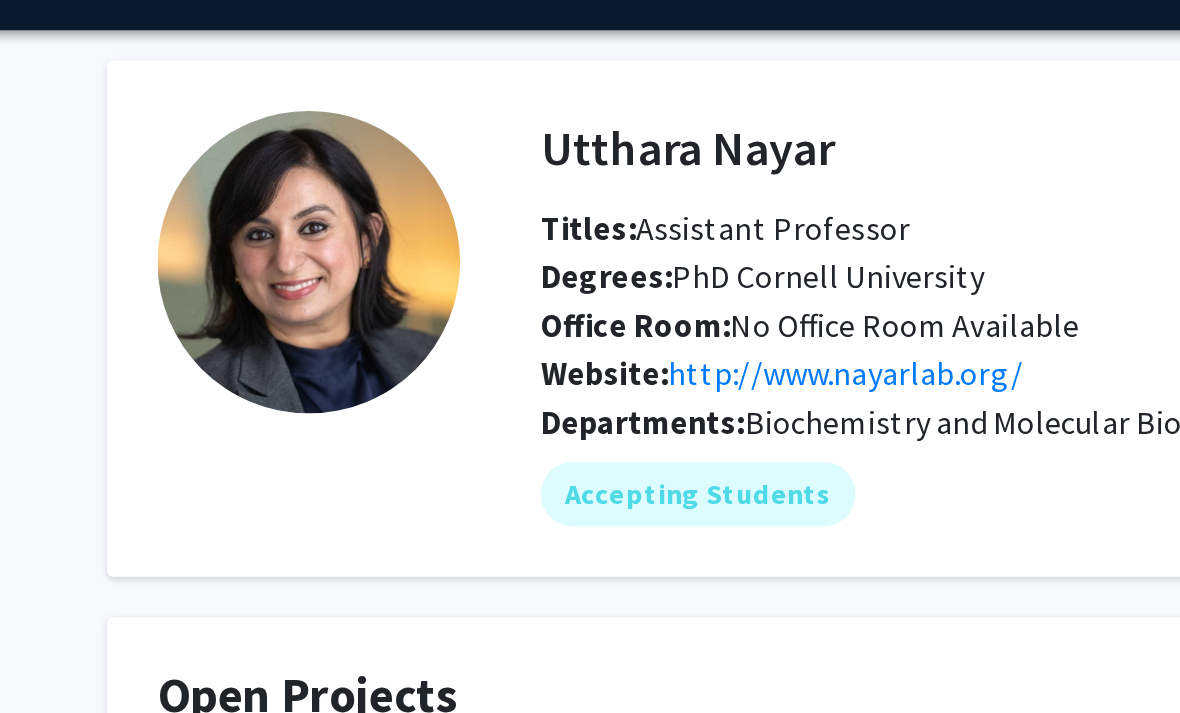 scroll, scrollTop: 0, scrollLeft: 0, axis: both 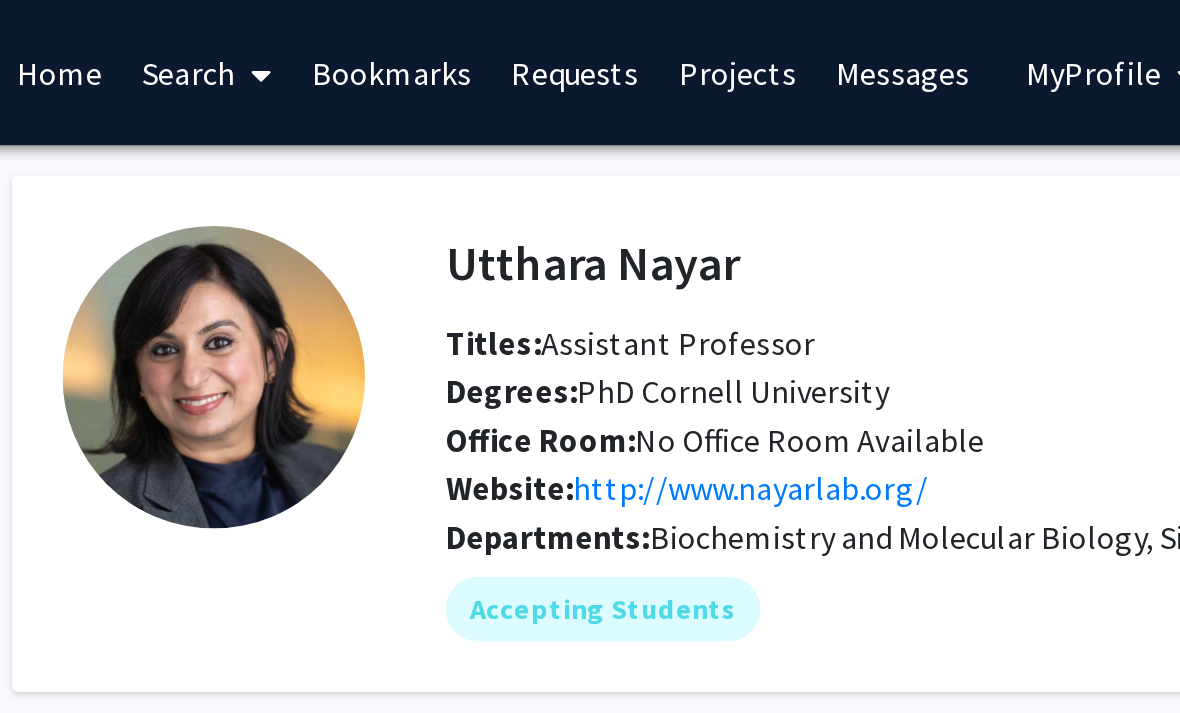 click on "Utthara Nayar" 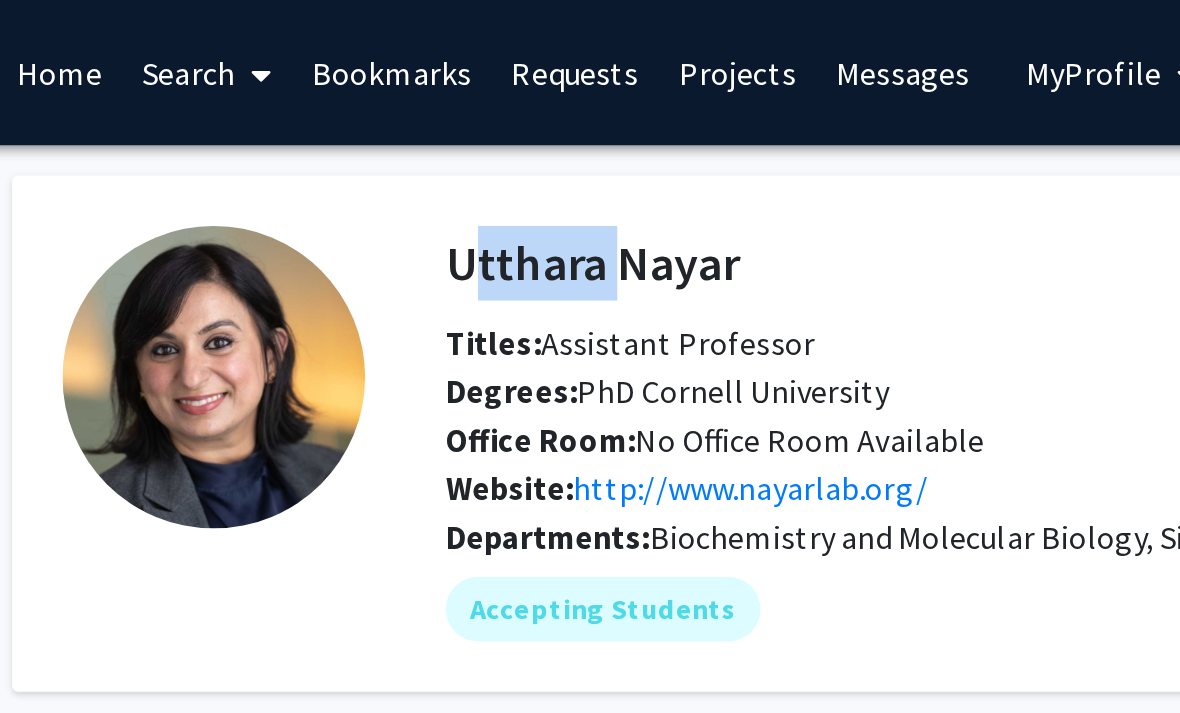 click on "Utthara Nayar" 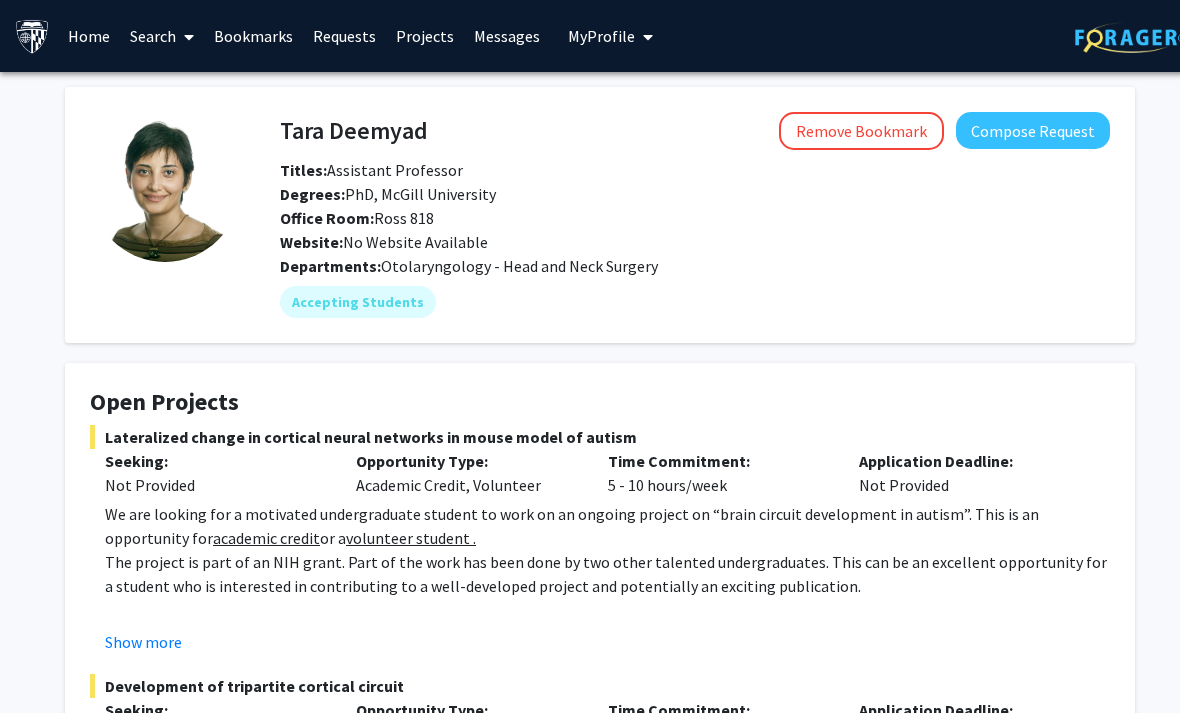 scroll, scrollTop: 9, scrollLeft: 0, axis: vertical 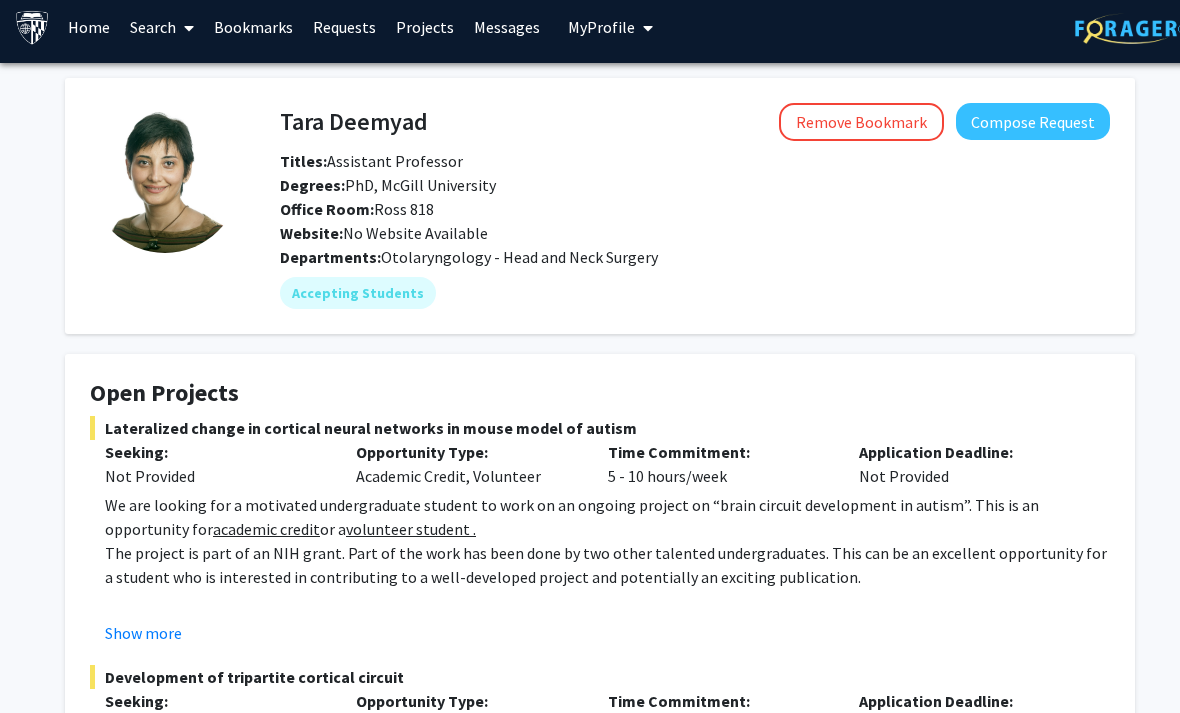 drag, startPoint x: 283, startPoint y: 143, endPoint x: 620, endPoint y: 211, distance: 343.79208 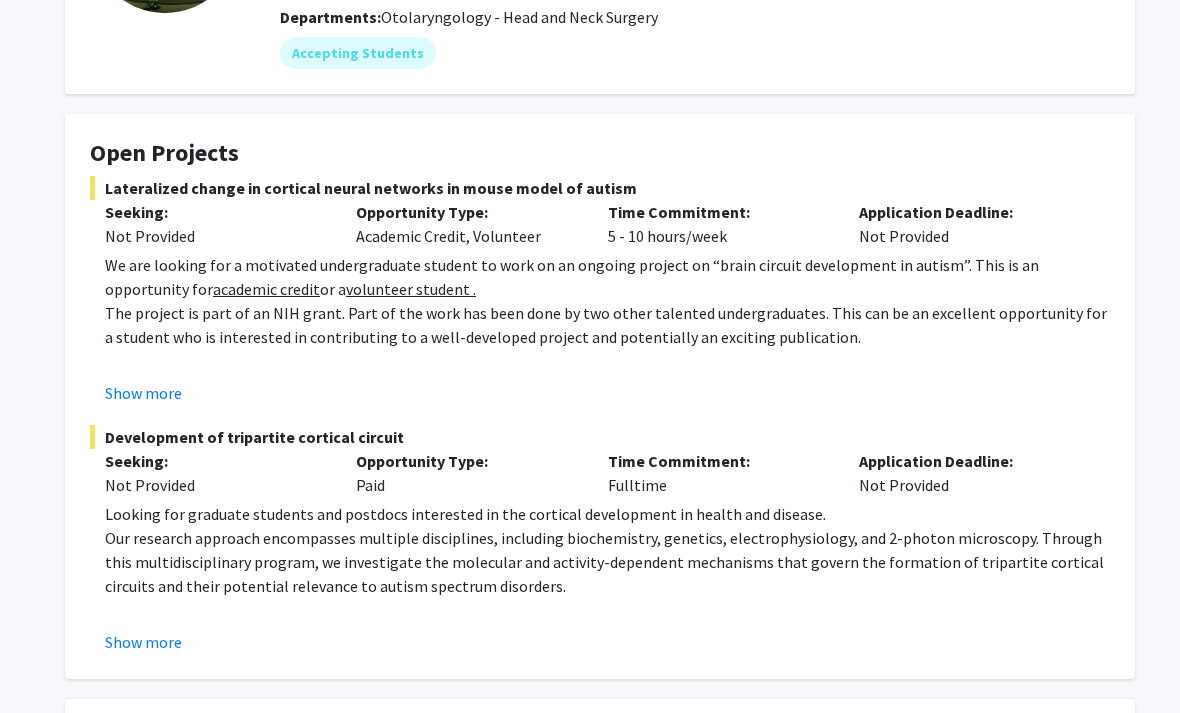 scroll, scrollTop: 261, scrollLeft: 0, axis: vertical 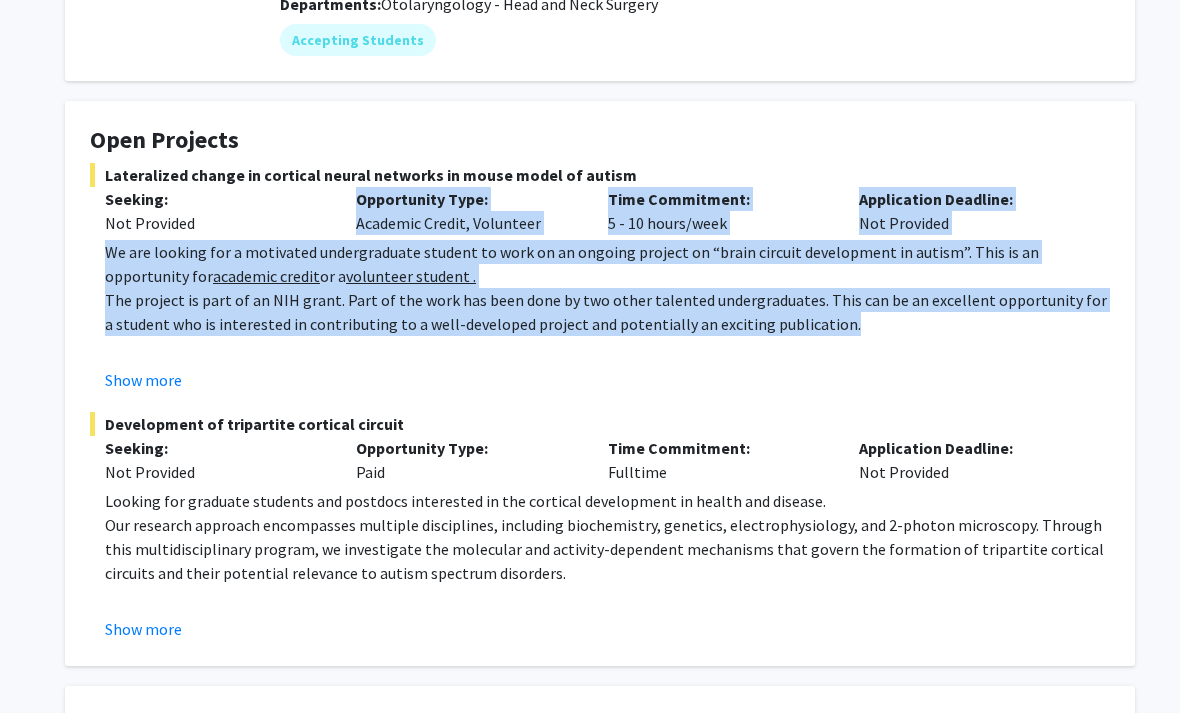drag, startPoint x: 38, startPoint y: 253, endPoint x: 932, endPoint y: 328, distance: 897.14044 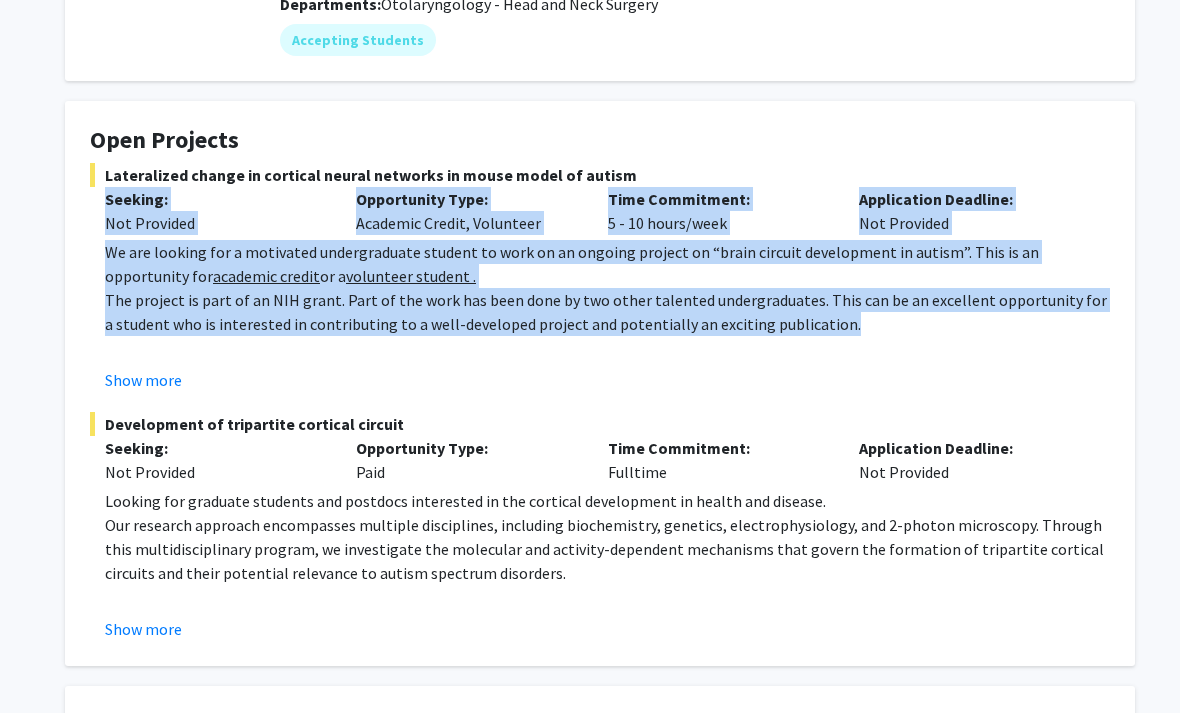 scroll, scrollTop: 262, scrollLeft: 0, axis: vertical 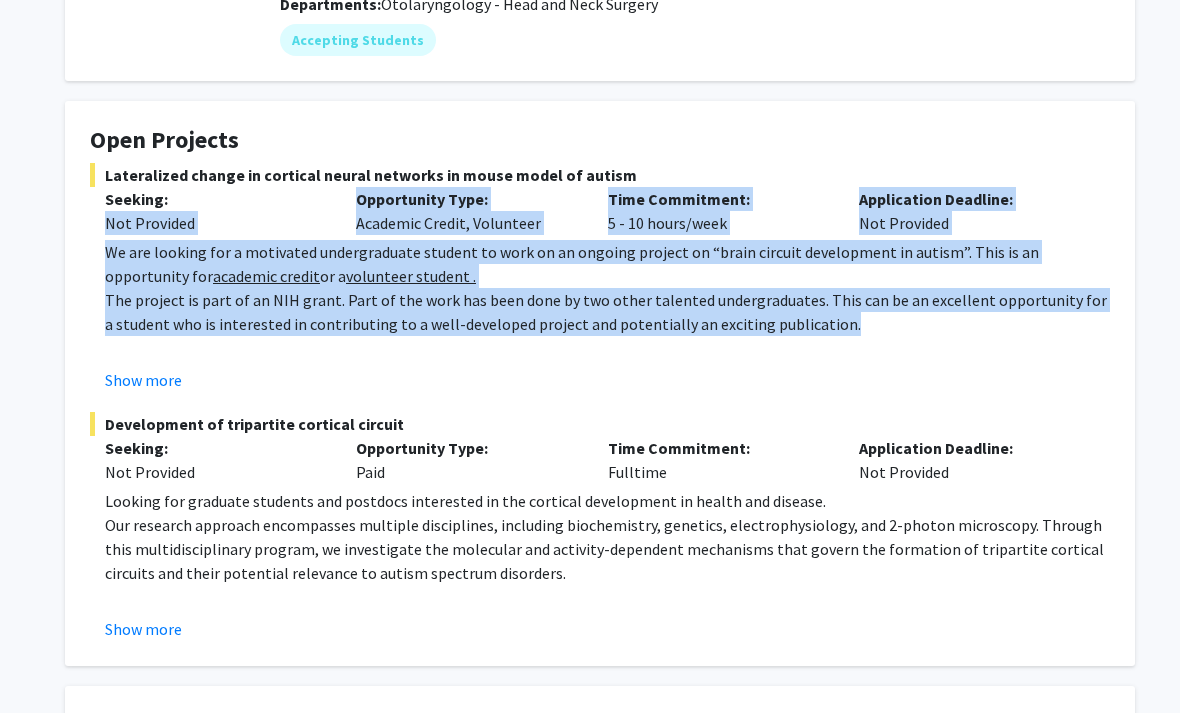 drag, startPoint x: 933, startPoint y: 328, endPoint x: 46, endPoint y: 208, distance: 895.08044 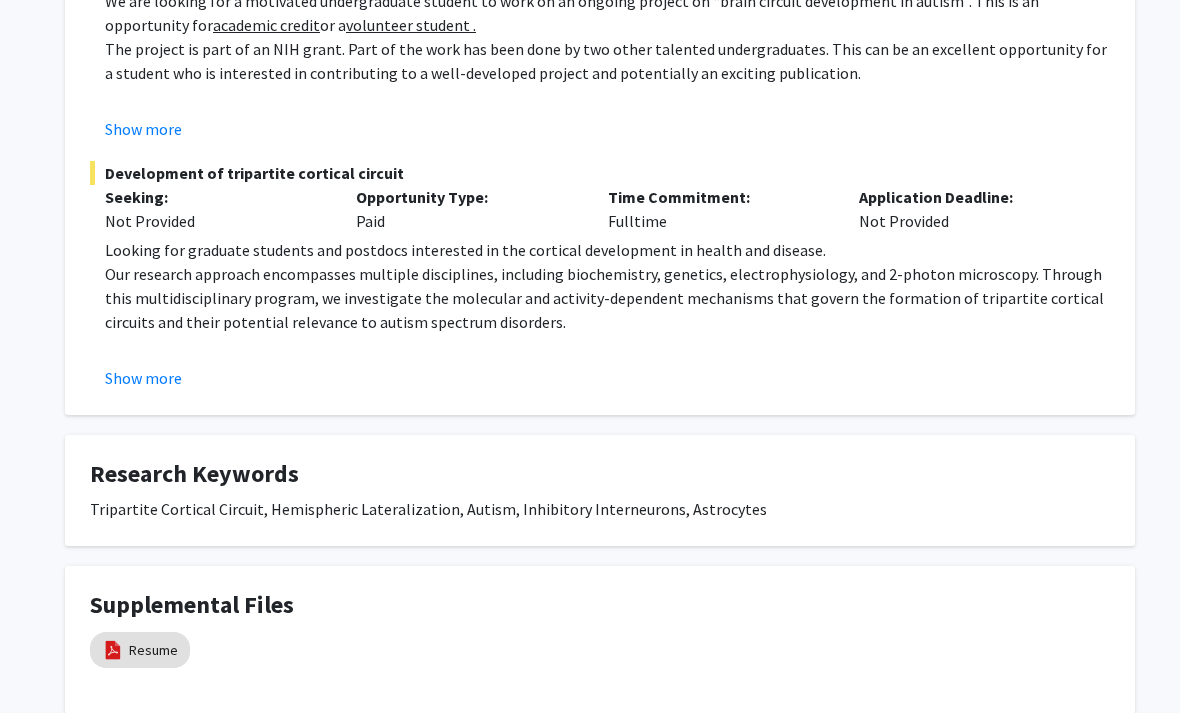 scroll, scrollTop: 506, scrollLeft: 0, axis: vertical 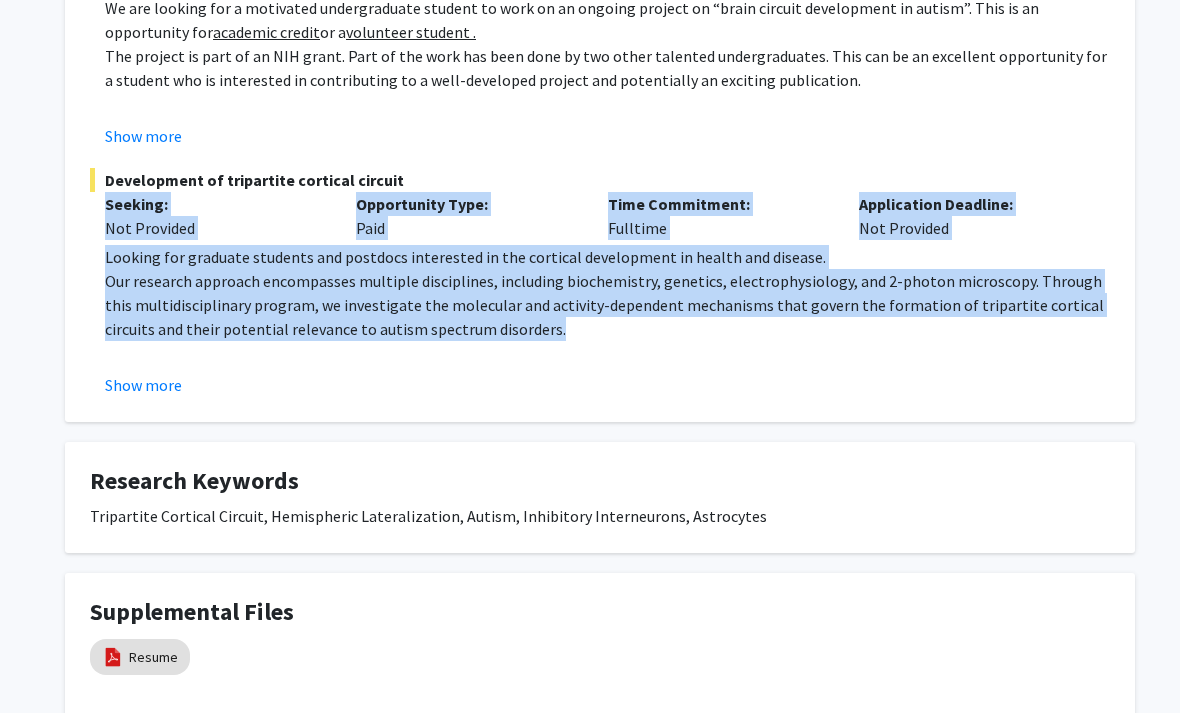 drag, startPoint x: 602, startPoint y: 335, endPoint x: 94, endPoint y: 199, distance: 525.8897 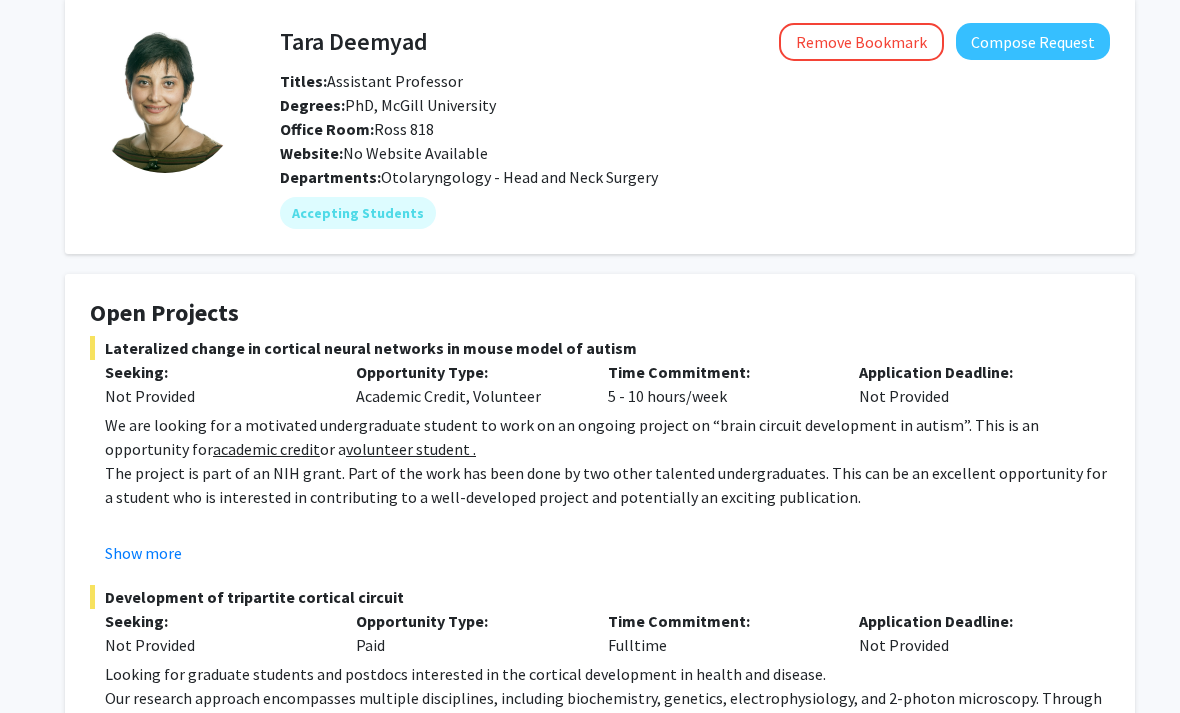 scroll, scrollTop: 0, scrollLeft: 0, axis: both 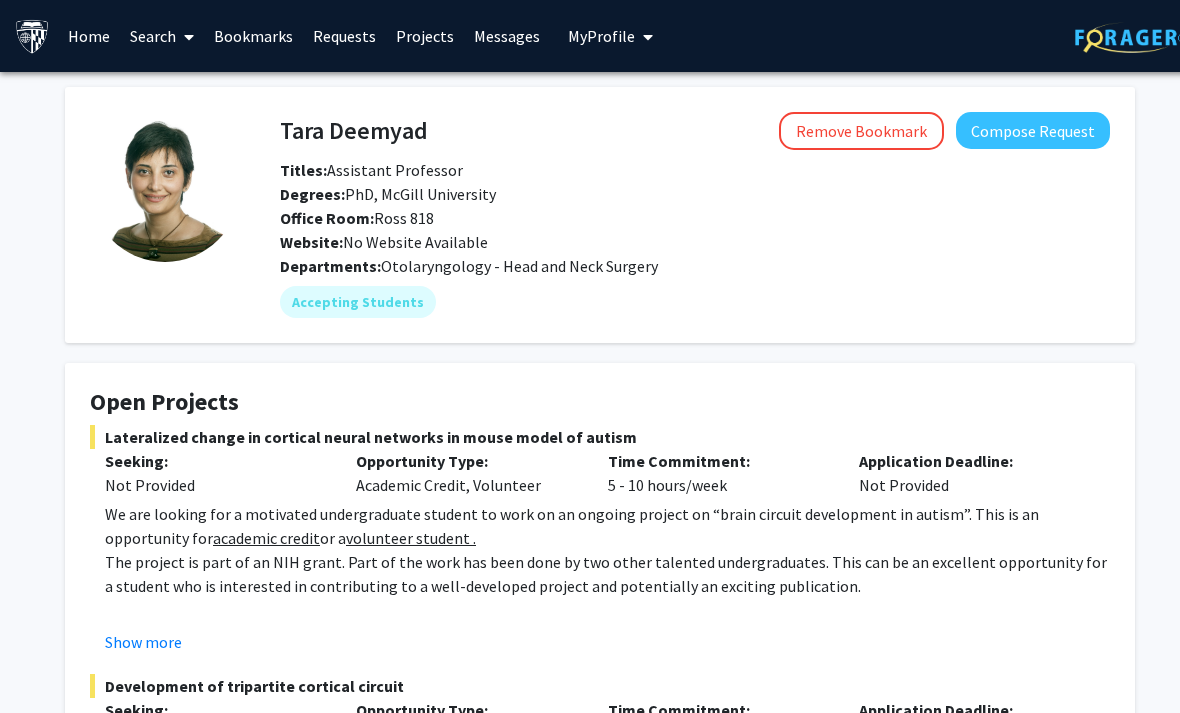 click 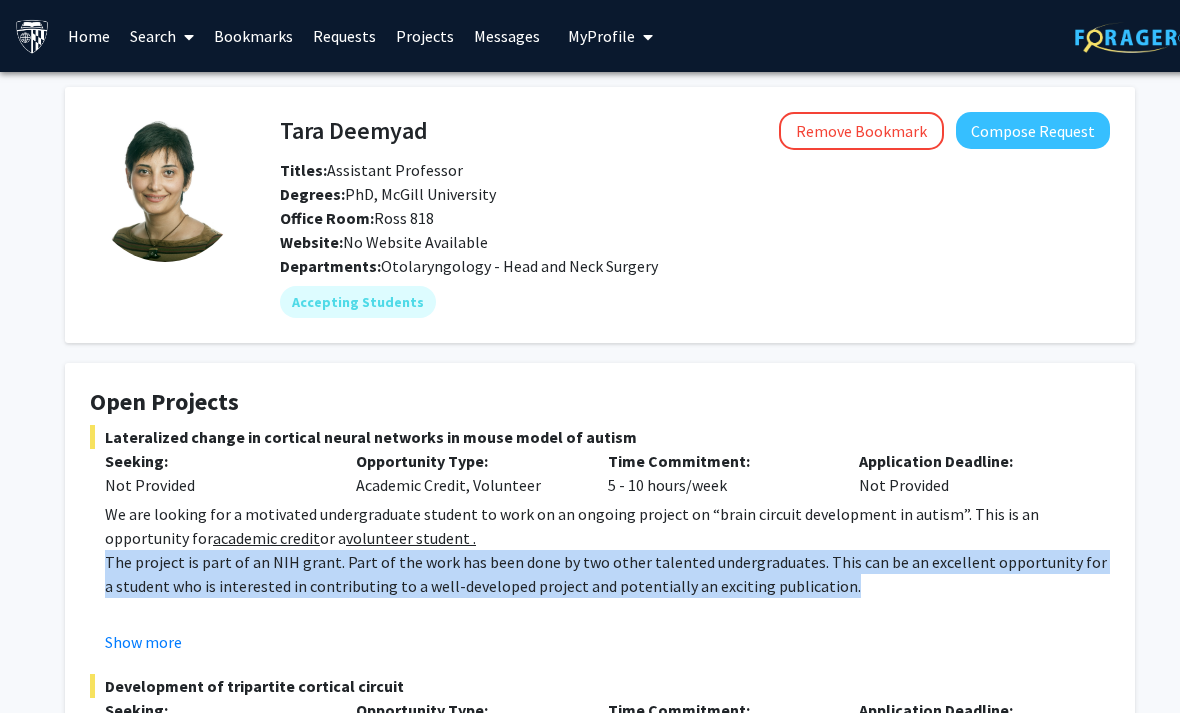 click on "The project is part of an NIH grant. Part of the work has been done by two other talented undergraduates. This can be an excellent opportunity for a student who is interested in contributing to a well-developed project and potentially an exciting publication." 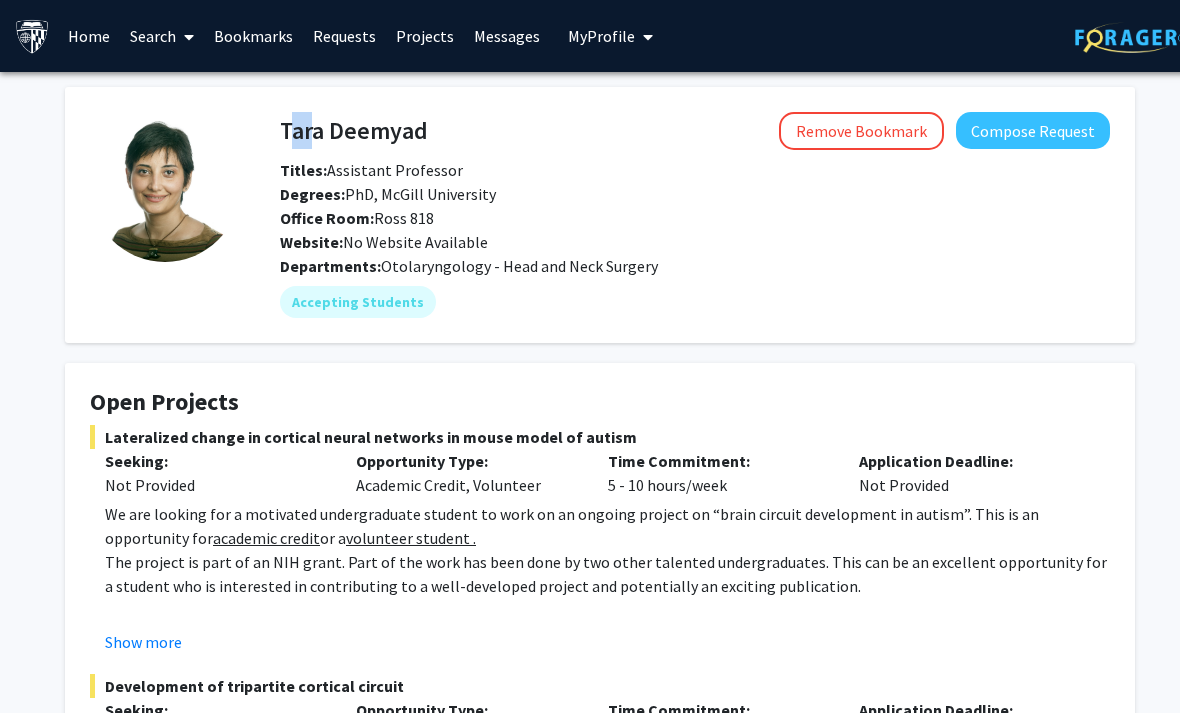 drag, startPoint x: 460, startPoint y: 101, endPoint x: 299, endPoint y: 121, distance: 162.23749 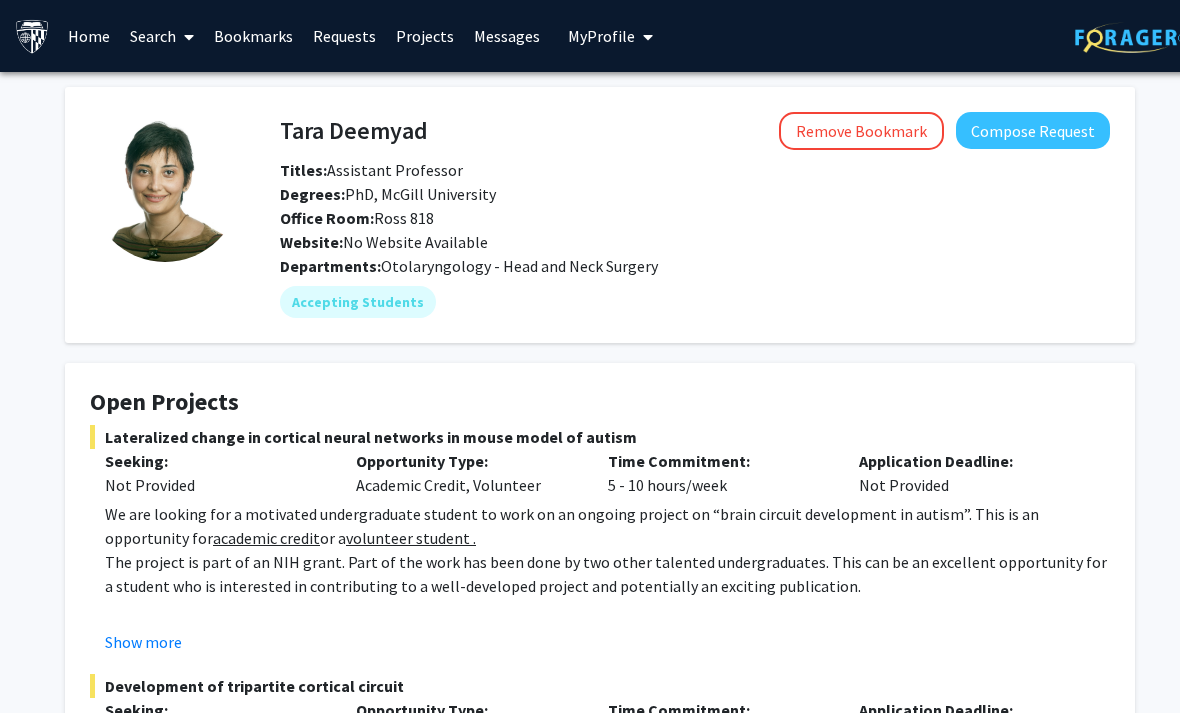 click on "Tara Deemyad" 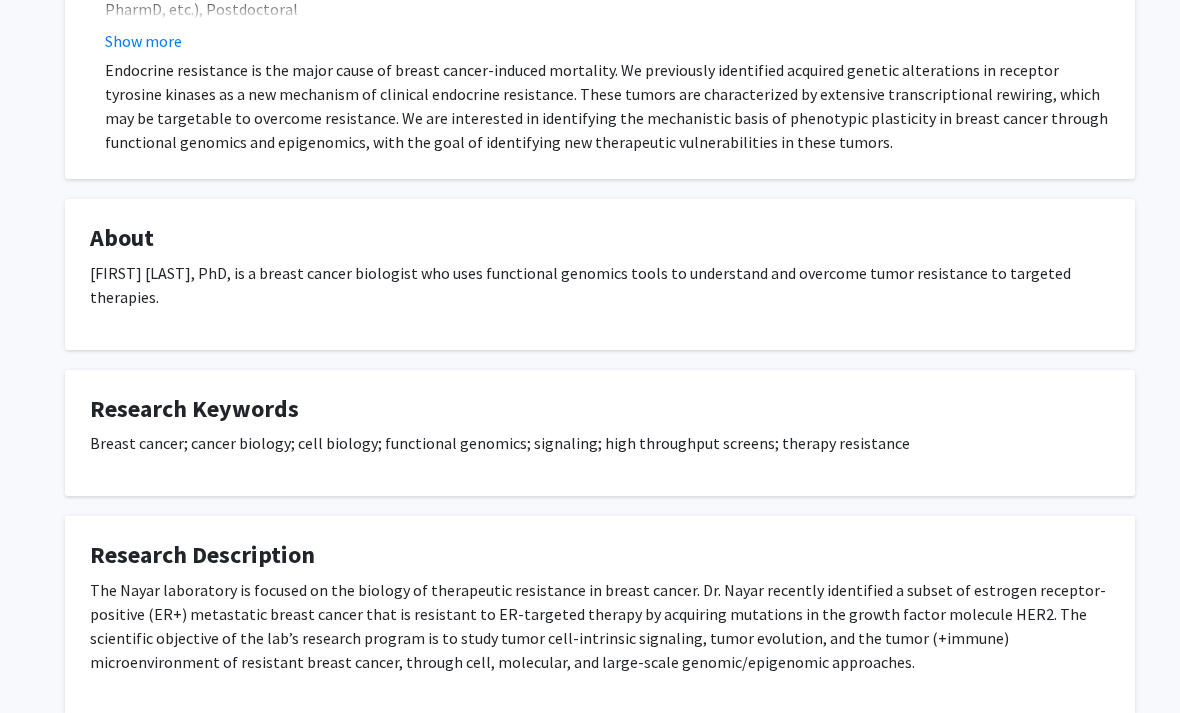 scroll, scrollTop: 540, scrollLeft: 7, axis: both 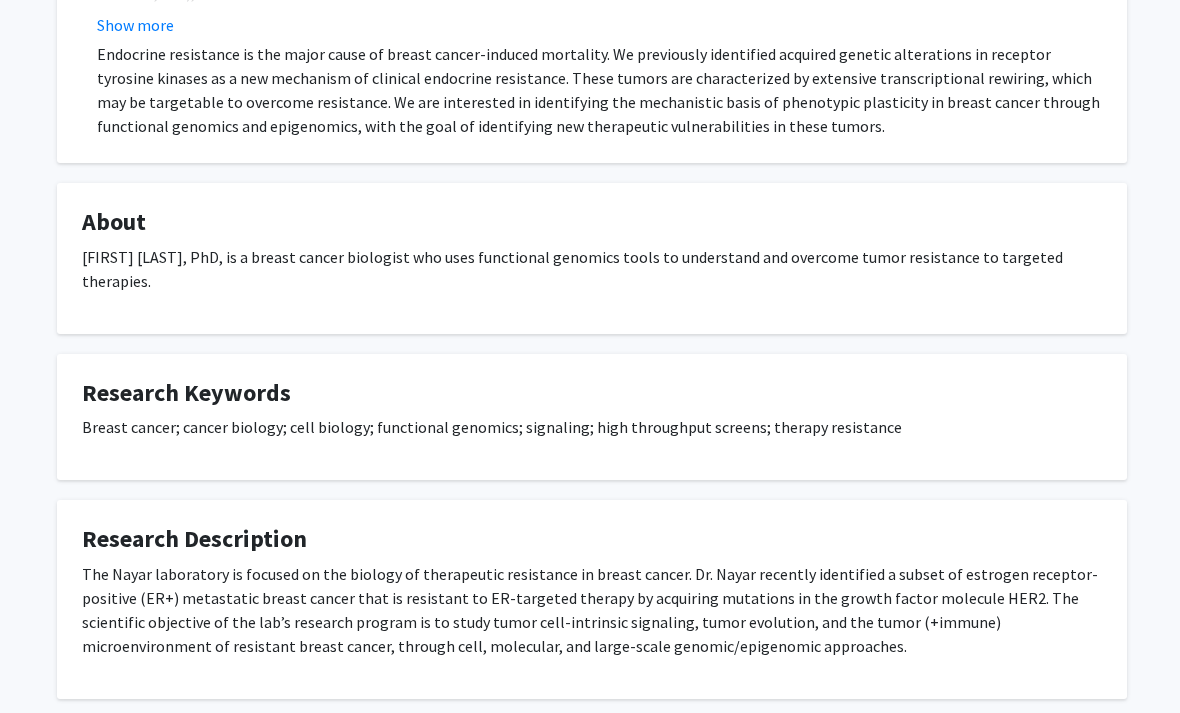click on "The Nayar laboratory is focused on the biology of therapeutic resistance in breast cancer. Dr. Nayar recently identified a subset of estrogen receptor-positive (ER+) metastatic breast cancer that is resistant to ER-targeted therapy by acquiring mutations in the growth factor molecule HER2. The scientific objective of the lab’s research program is to study tumor cell-intrinsic signaling, tumor evolution, and the tumor (+immune) microenvironment of resistant breast cancer, through cell, molecular, and large-scale genomic/epigenomic approaches." 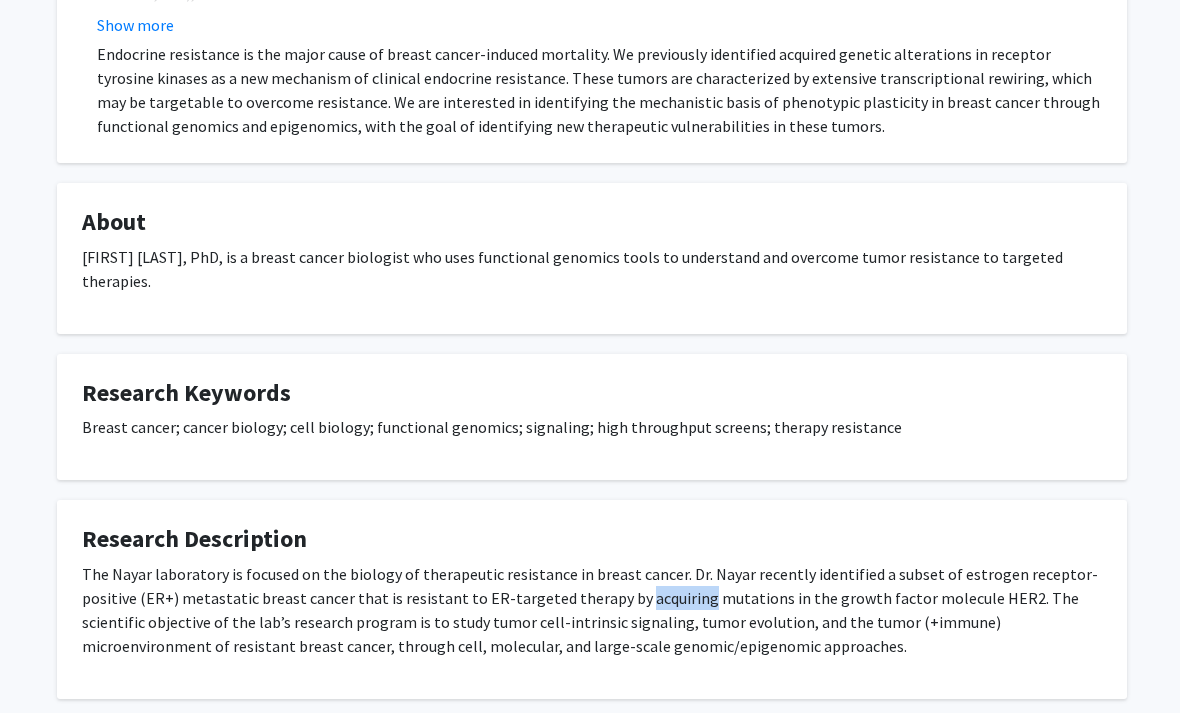 click on "The Nayar laboratory is focused on the biology of therapeutic resistance in breast cancer. Dr. Nayar recently identified a subset of estrogen receptor-positive (ER+) metastatic breast cancer that is resistant to ER-targeted therapy by acquiring mutations in the growth factor molecule HER2. The scientific objective of the lab’s research program is to study tumor cell-intrinsic signaling, tumor evolution, and the tumor (+immune) microenvironment of resistant breast cancer, through cell, molecular, and large-scale genomic/epigenomic approaches." 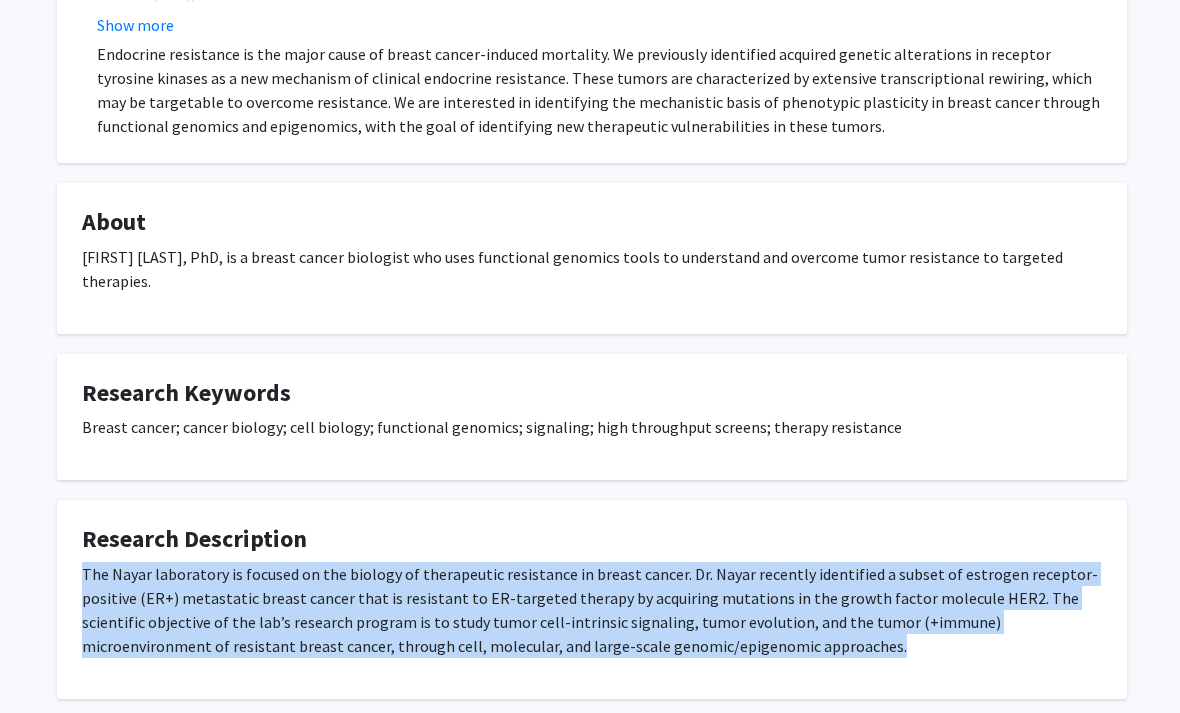 drag, startPoint x: 767, startPoint y: 644, endPoint x: 77, endPoint y: 543, distance: 697.35284 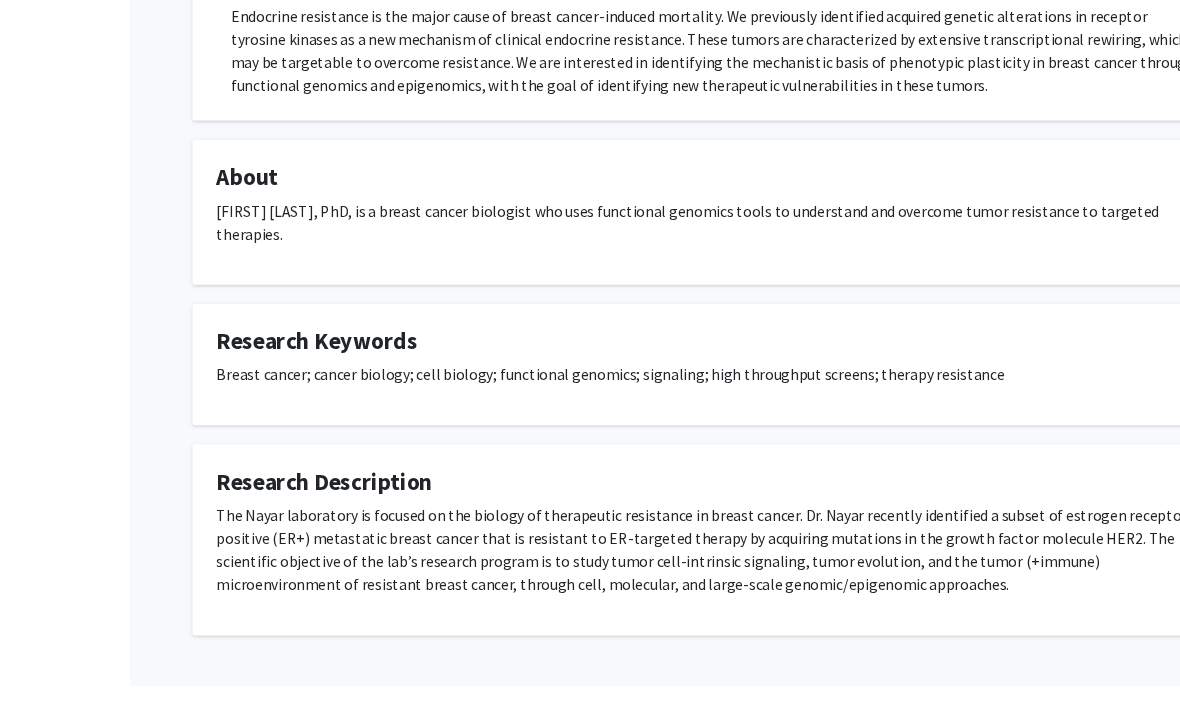 scroll, scrollTop: 578, scrollLeft: 0, axis: vertical 